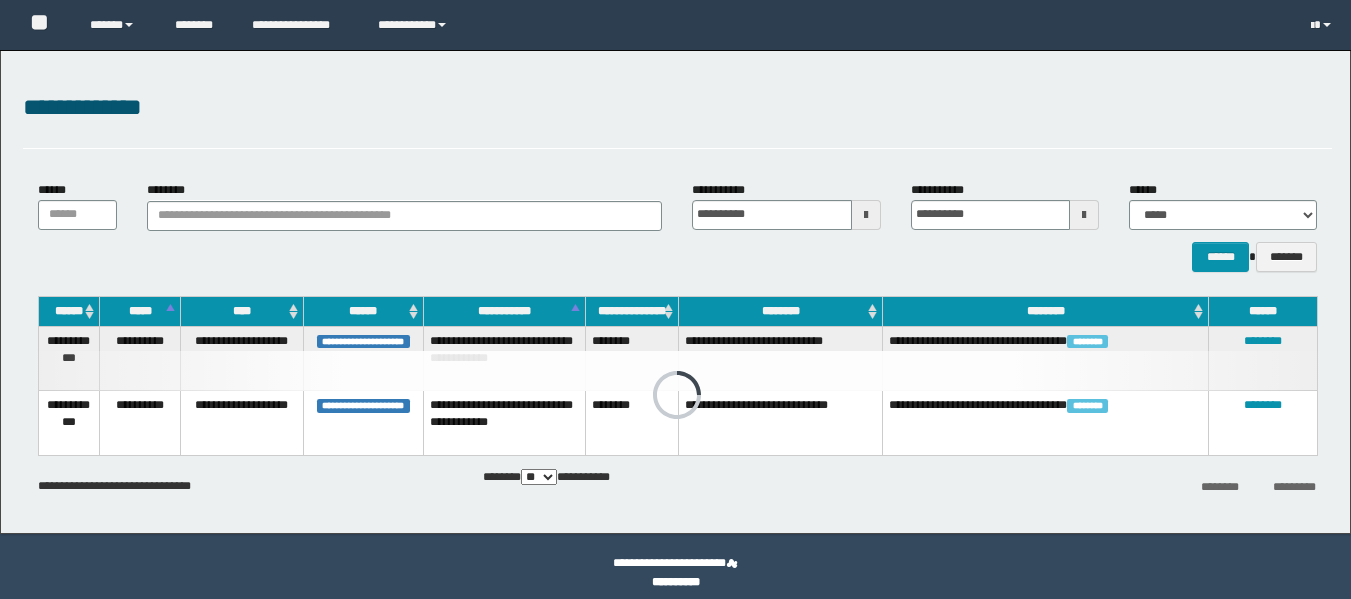 scroll, scrollTop: 0, scrollLeft: 0, axis: both 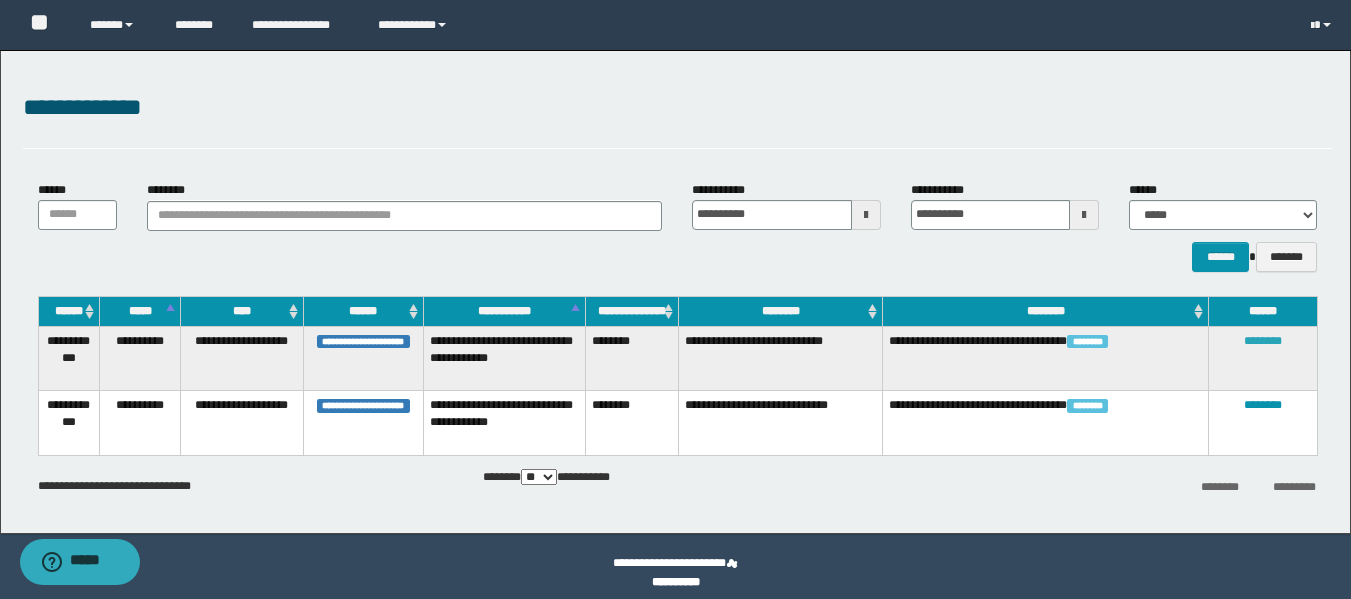 click on "********" at bounding box center [1263, 341] 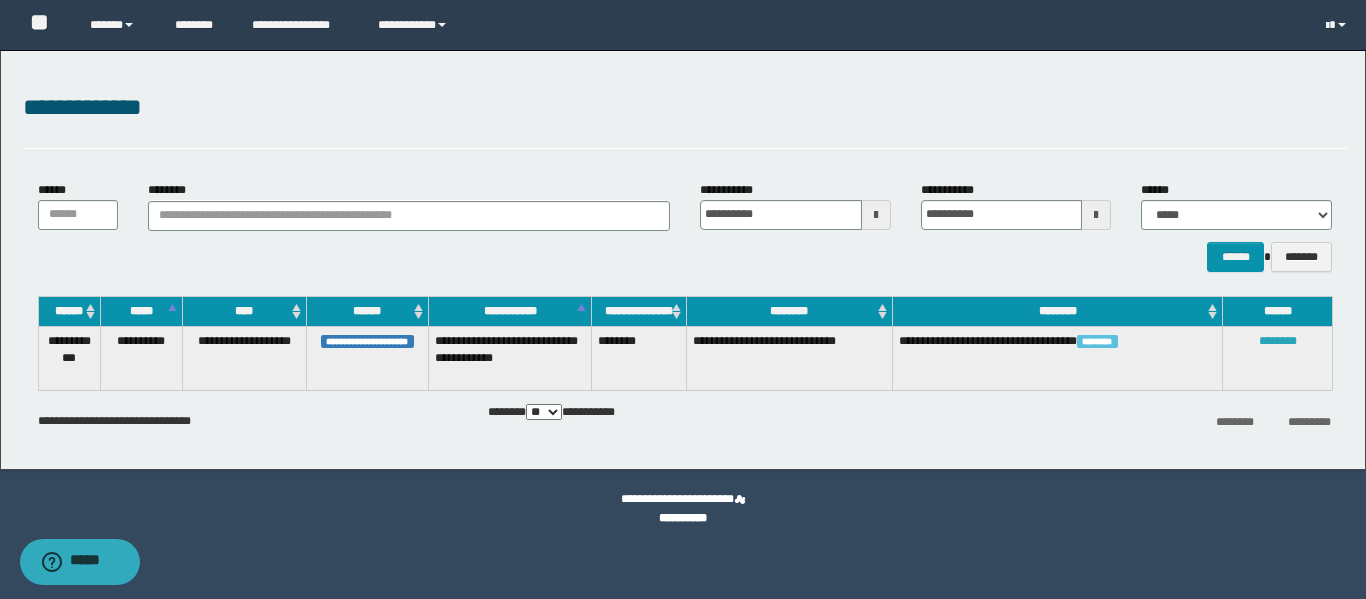 click on "********" at bounding box center [1278, 341] 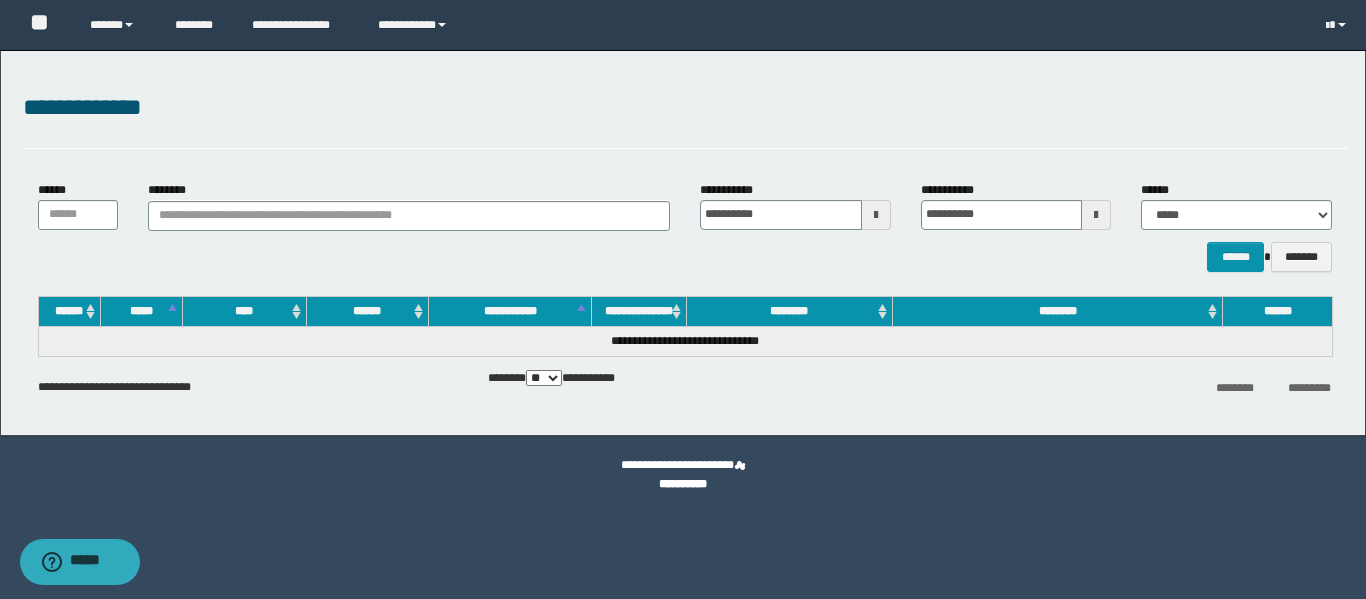 click on "**********" at bounding box center [683, 466] 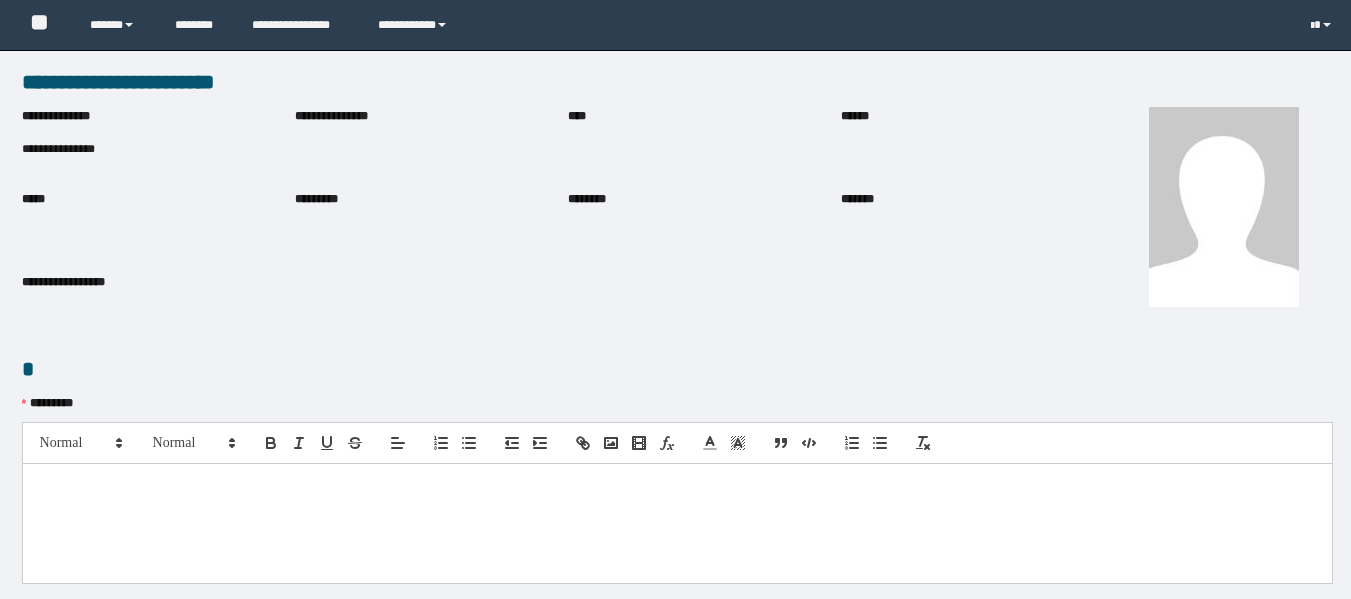 scroll, scrollTop: 0, scrollLeft: 0, axis: both 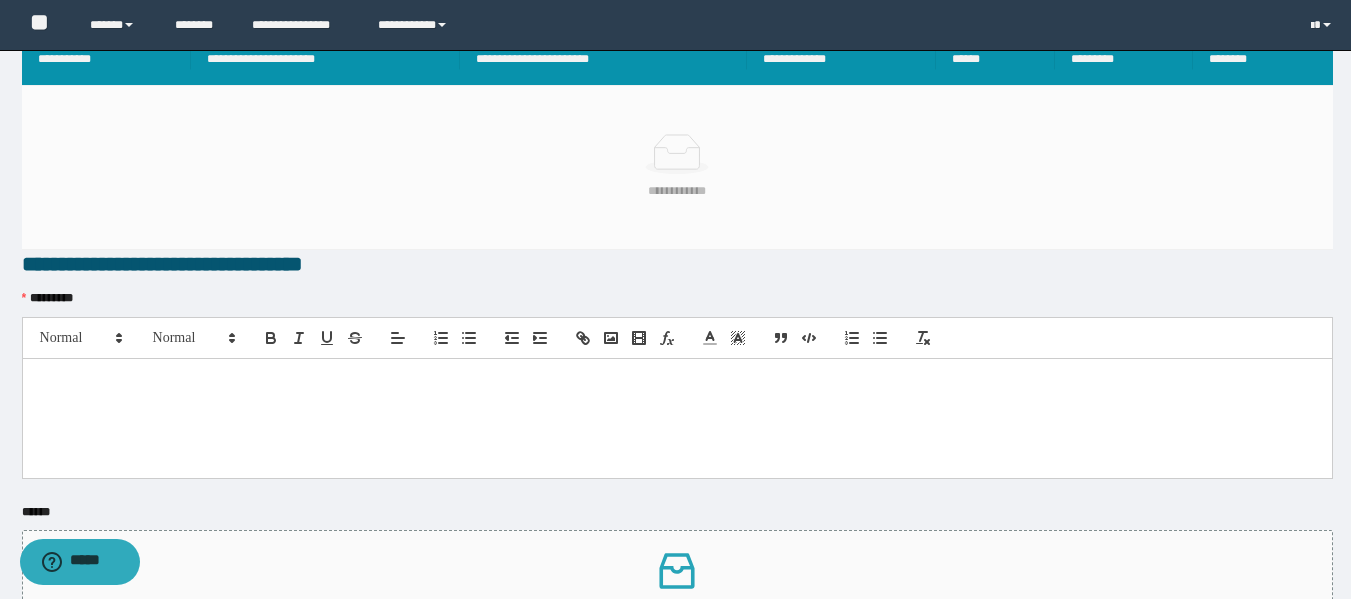 click at bounding box center [677, 418] 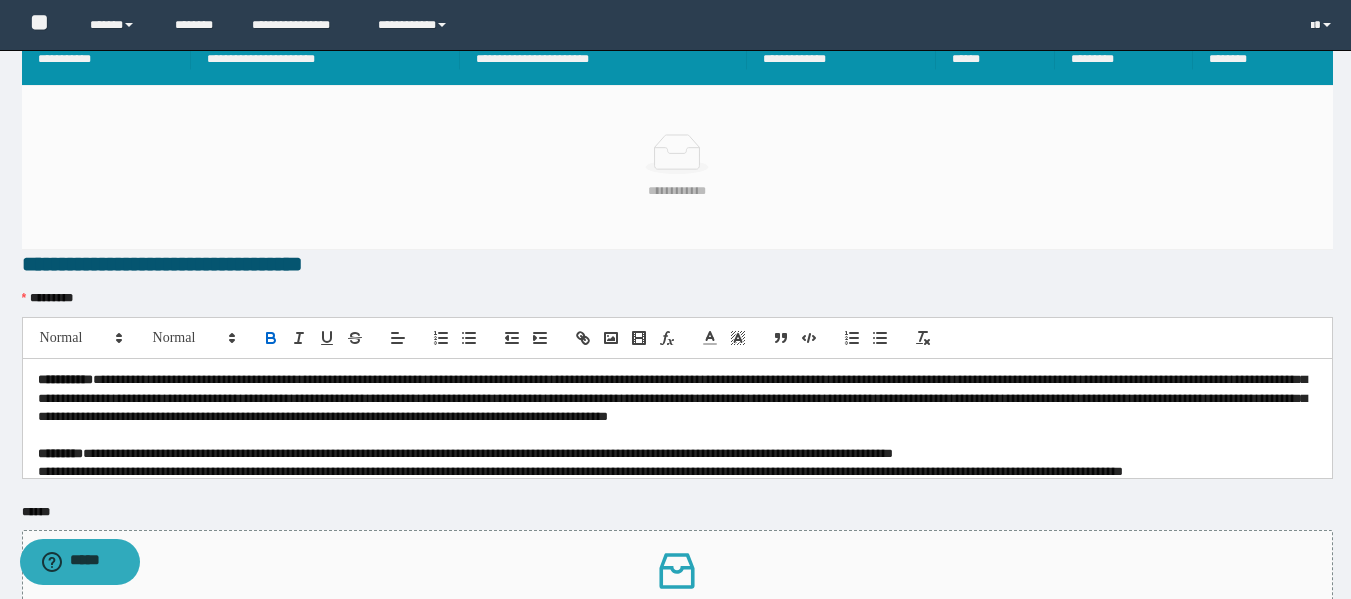 scroll, scrollTop: 0, scrollLeft: 0, axis: both 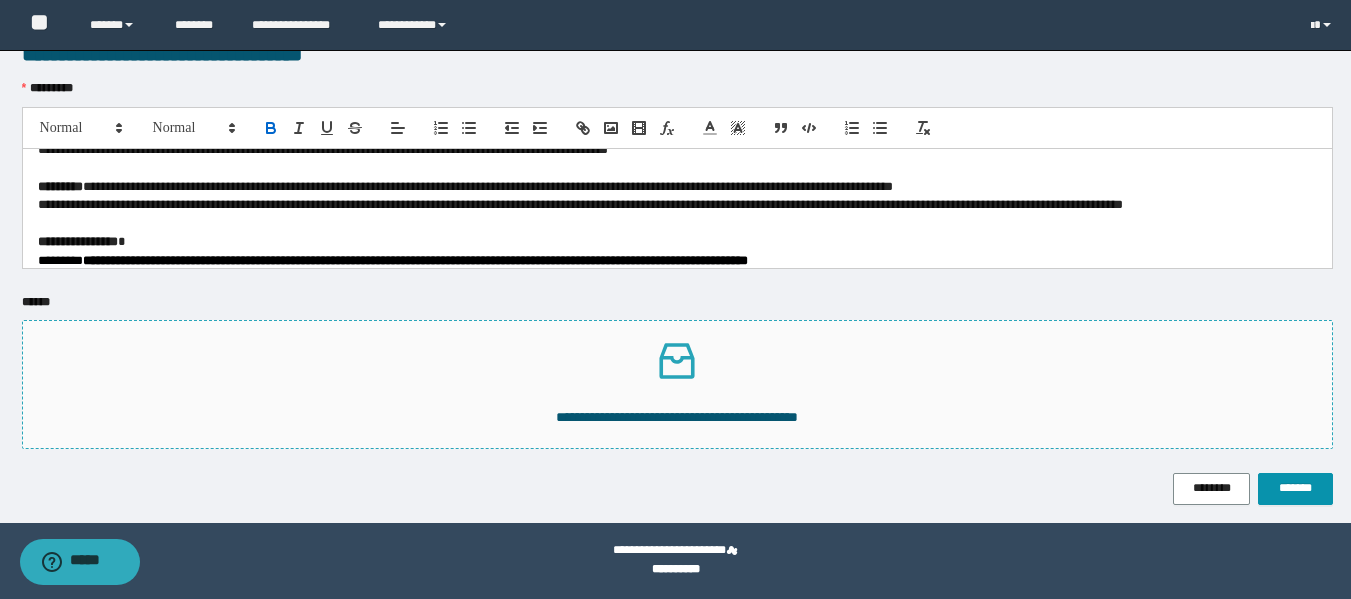 click on "**********" at bounding box center [677, 417] 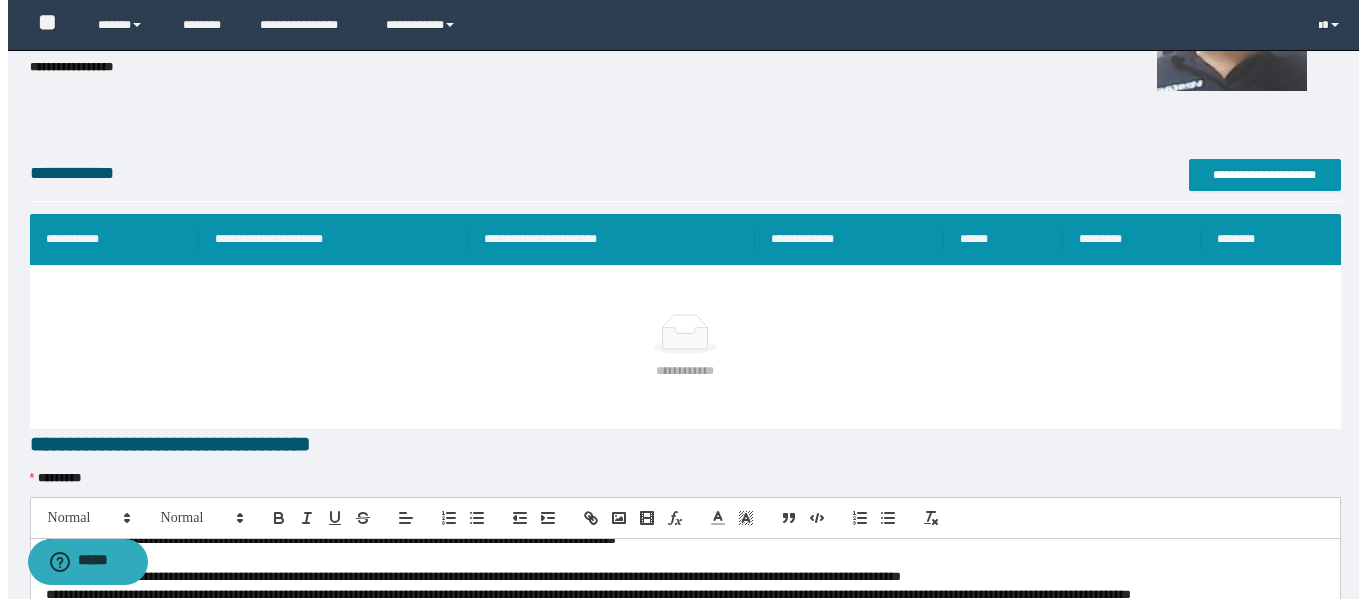 scroll, scrollTop: 210, scrollLeft: 0, axis: vertical 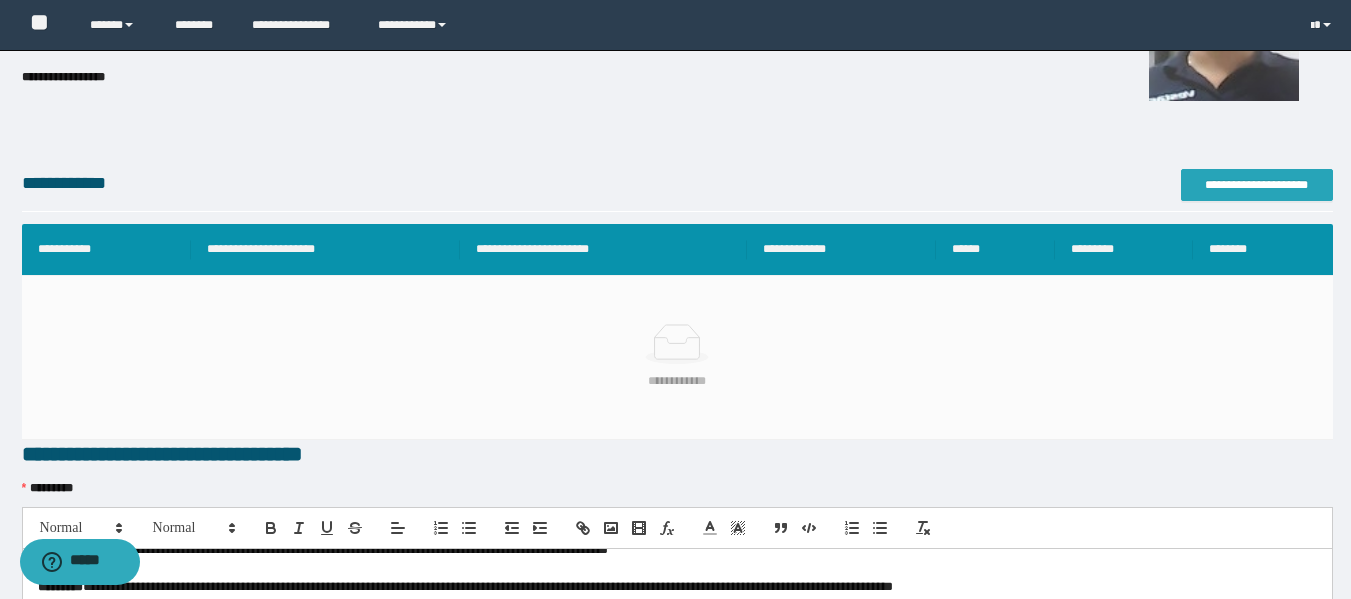 click on "**********" at bounding box center [1257, 185] 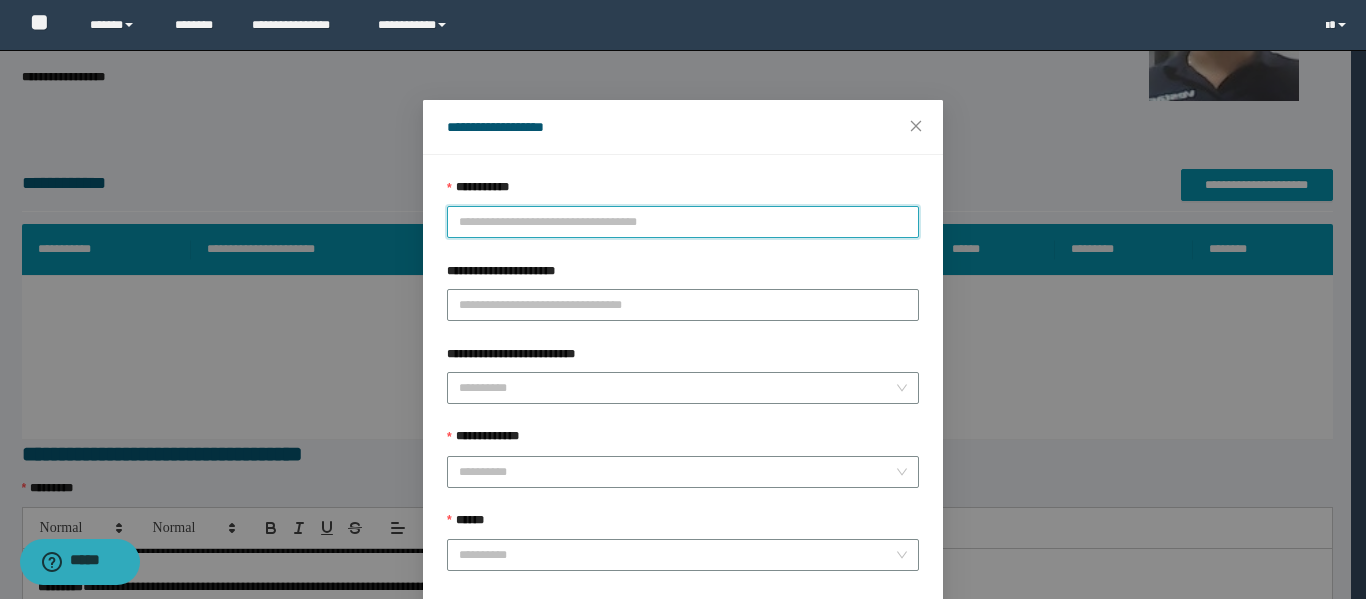 click on "**********" at bounding box center [683, 222] 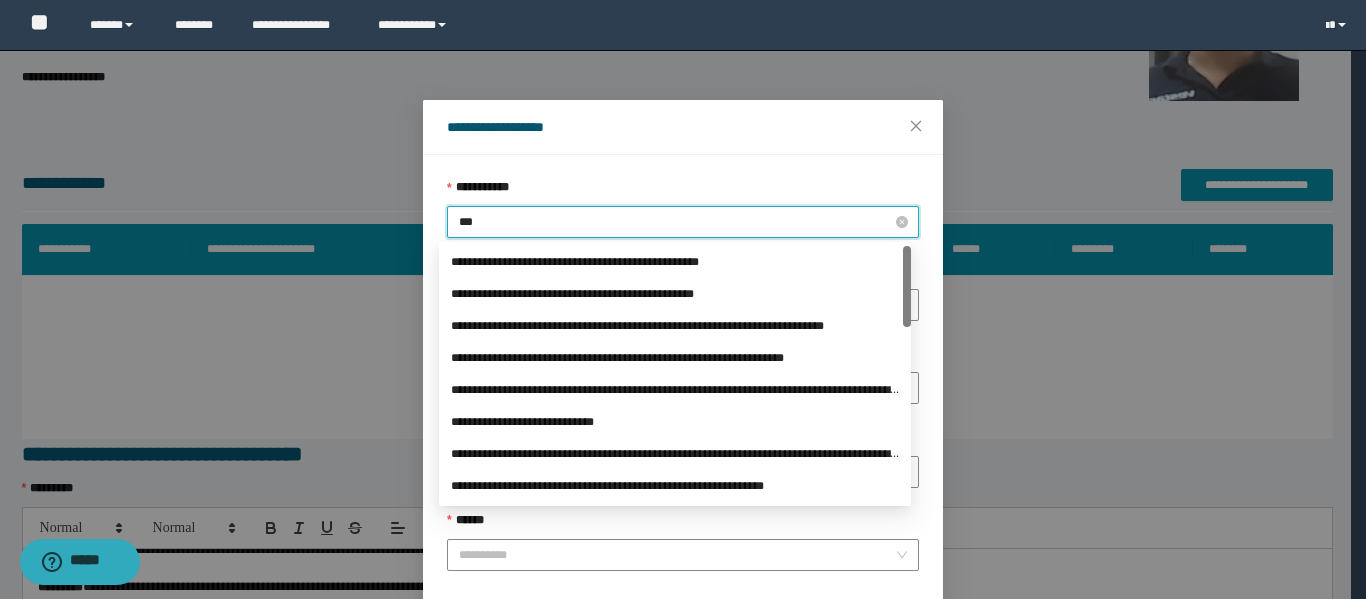 type on "****" 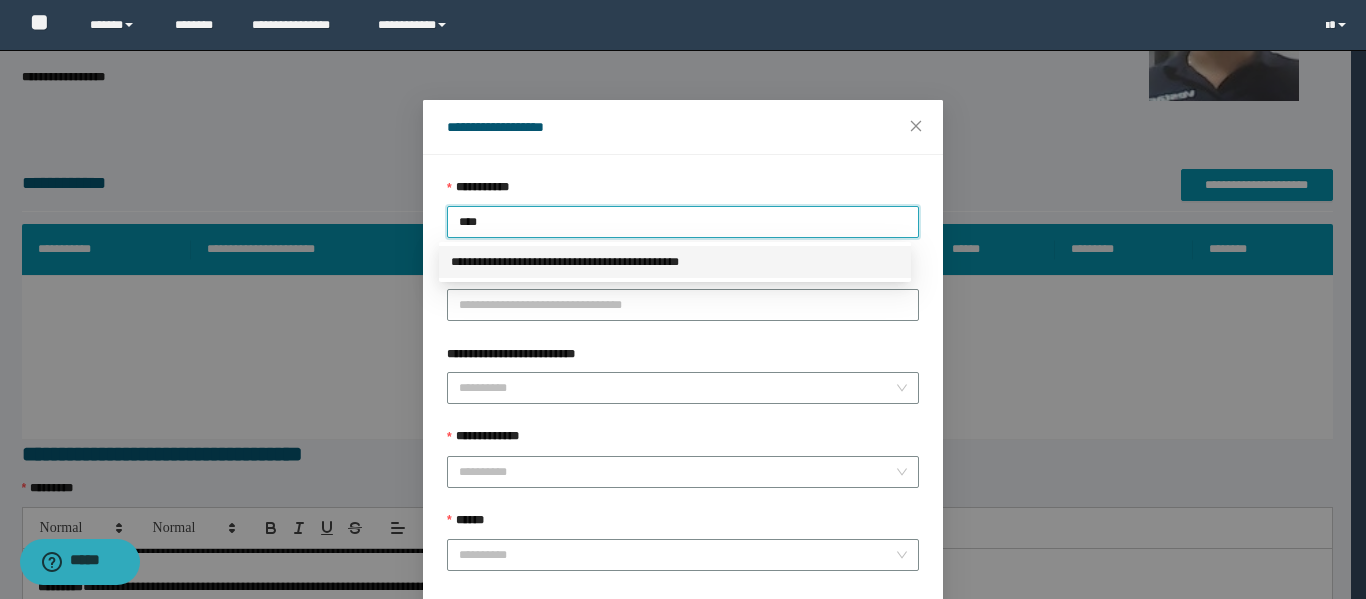 click on "**********" at bounding box center [675, 262] 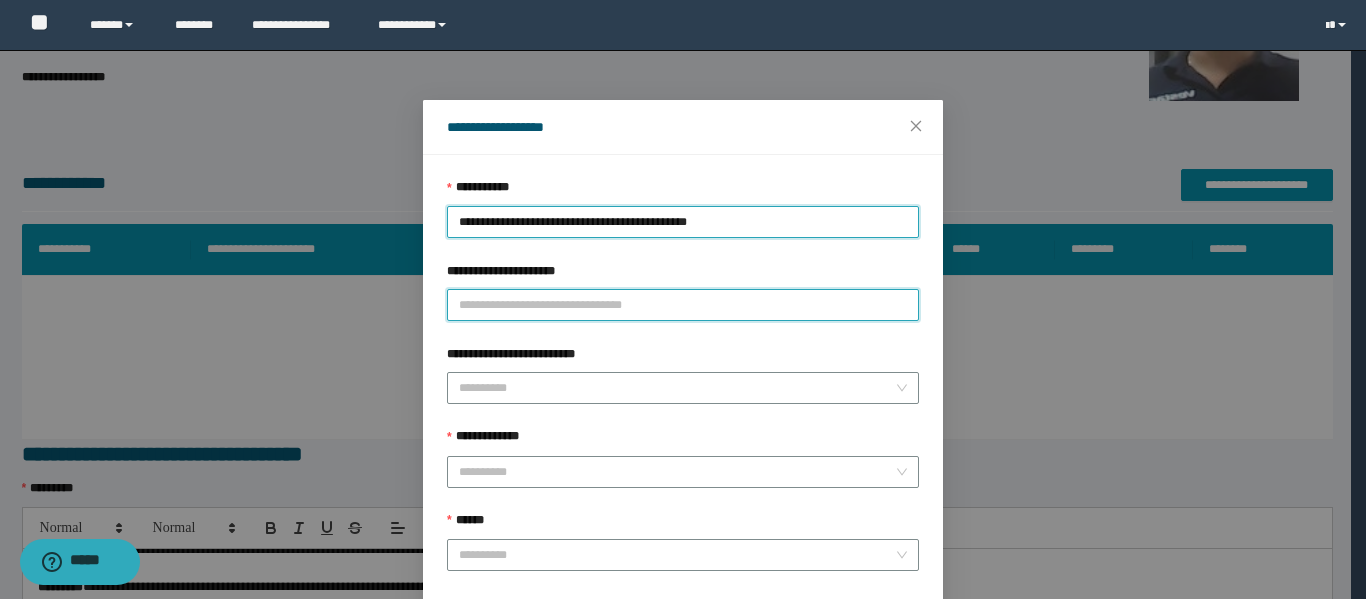 drag, startPoint x: 618, startPoint y: 309, endPoint x: 599, endPoint y: 289, distance: 27.58623 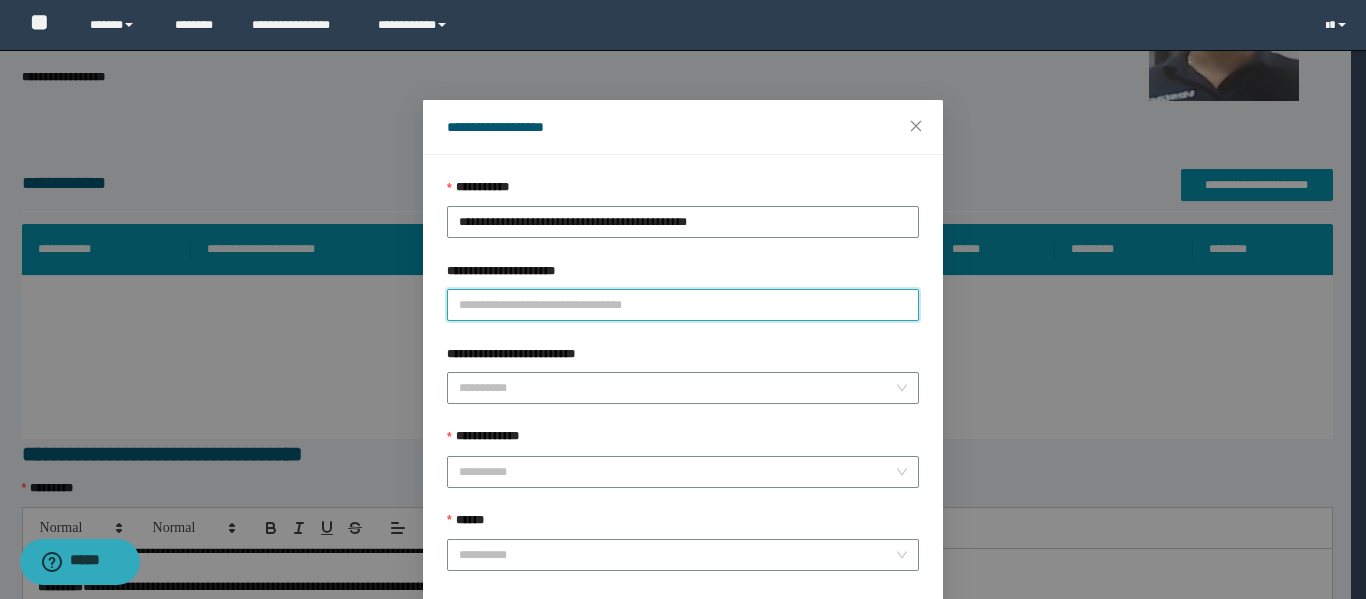 type on "**********" 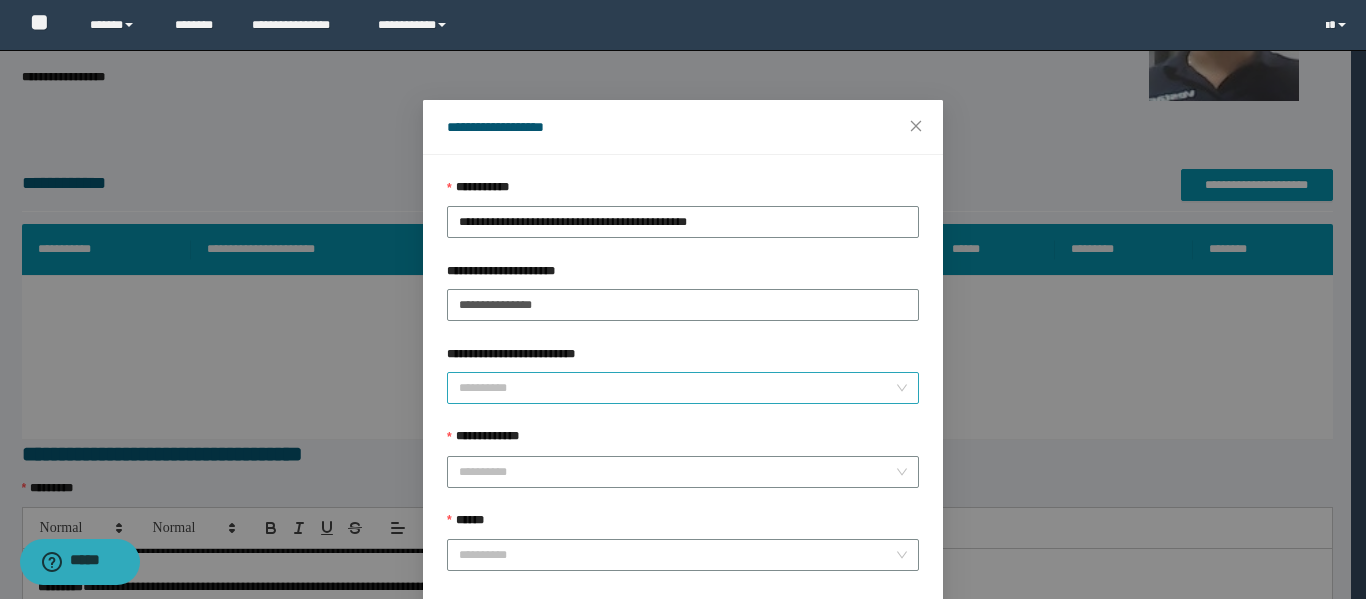 click on "**********" at bounding box center [677, 388] 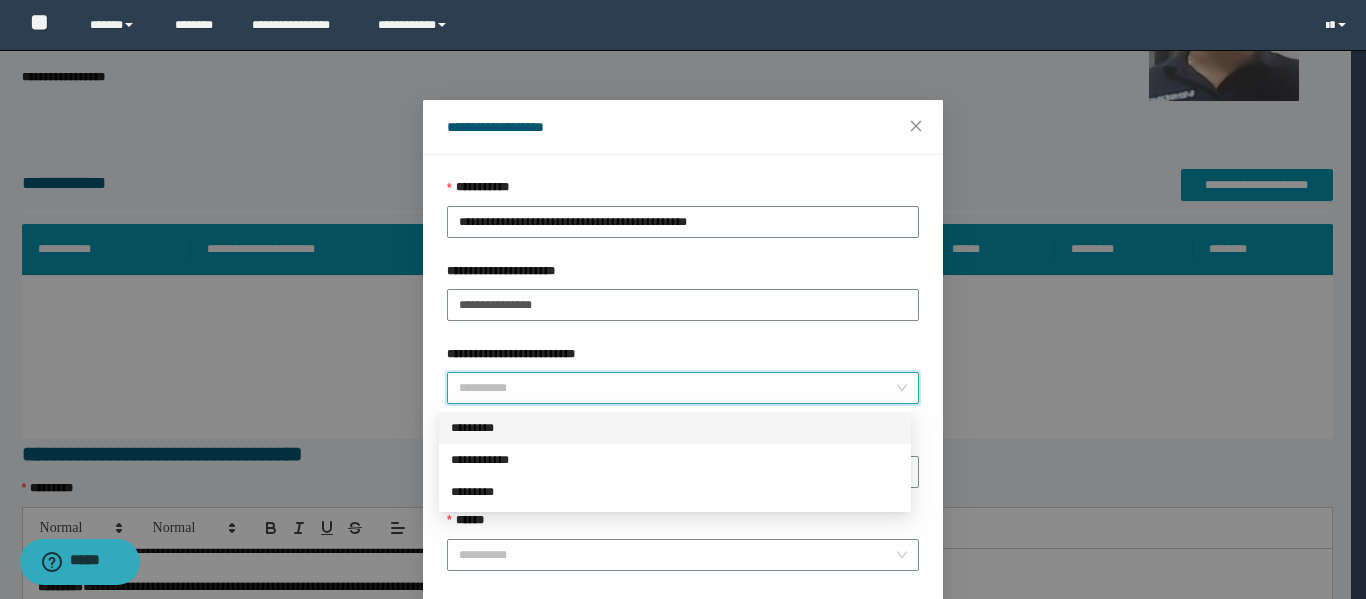 click on "*********" at bounding box center [675, 428] 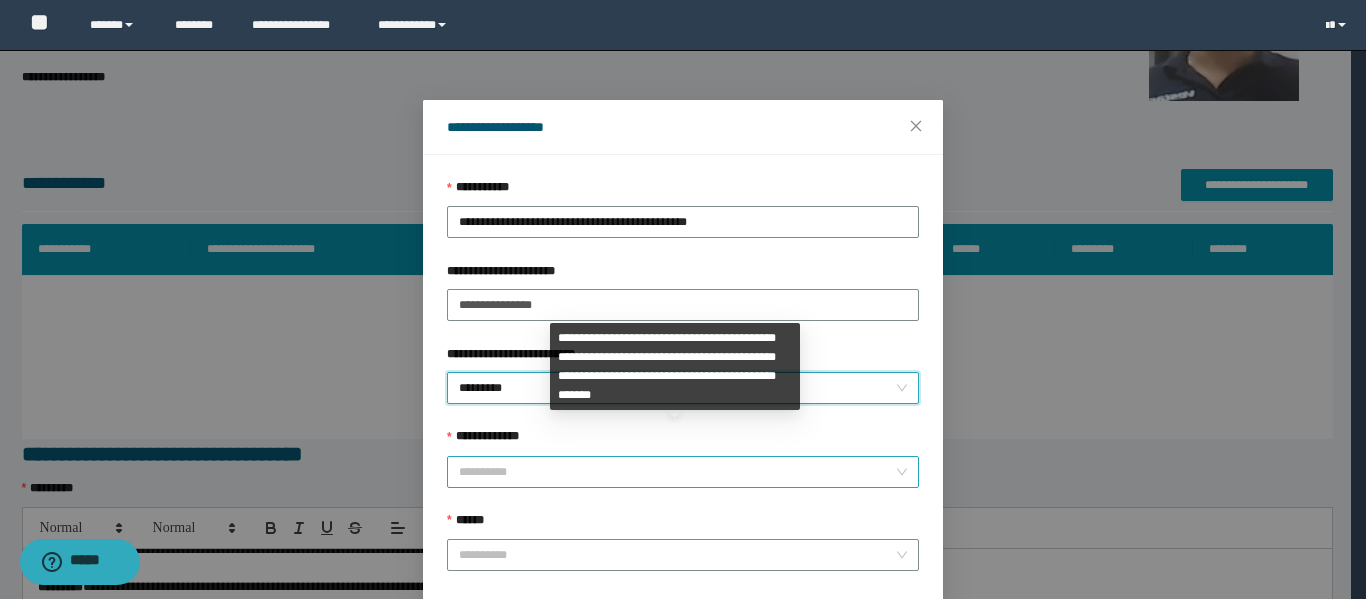 click on "**********" at bounding box center [677, 472] 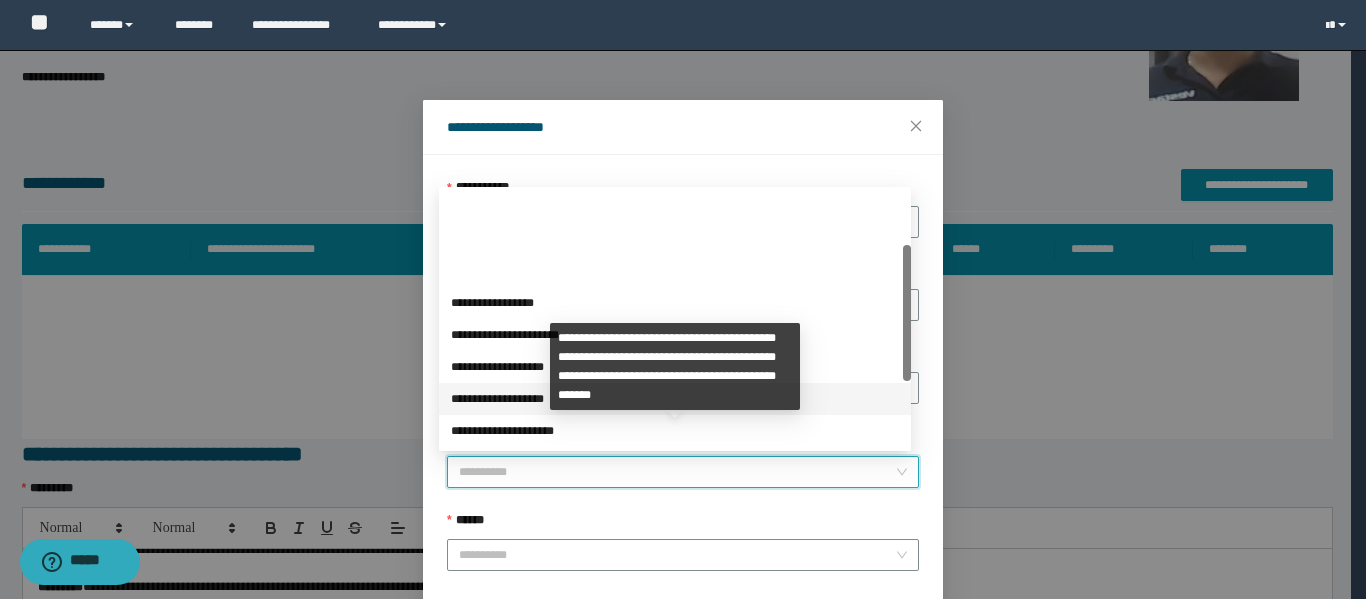 scroll, scrollTop: 224, scrollLeft: 0, axis: vertical 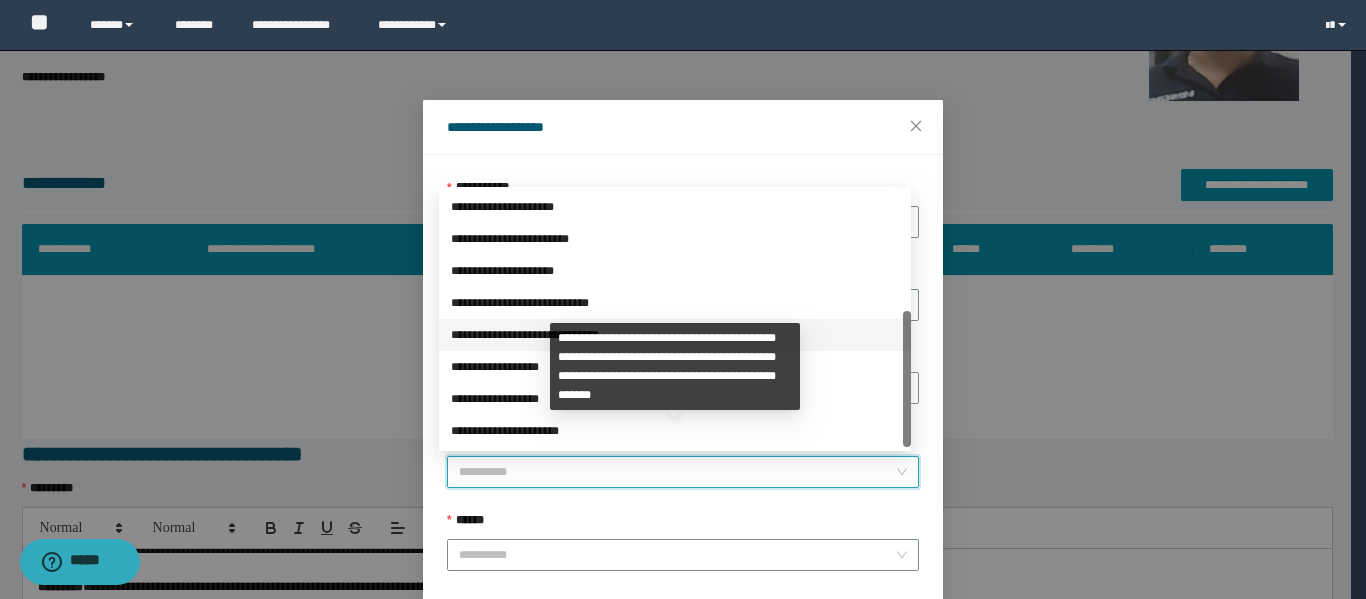 click on "**********" at bounding box center [675, 335] 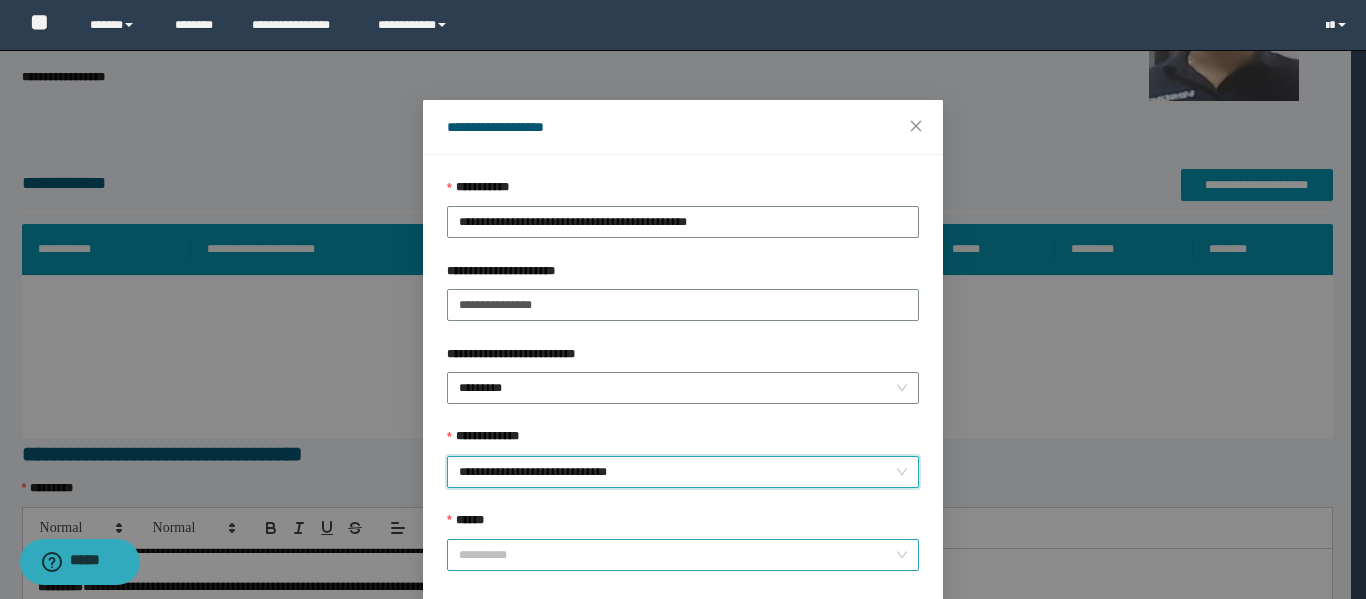 click on "******" at bounding box center [677, 555] 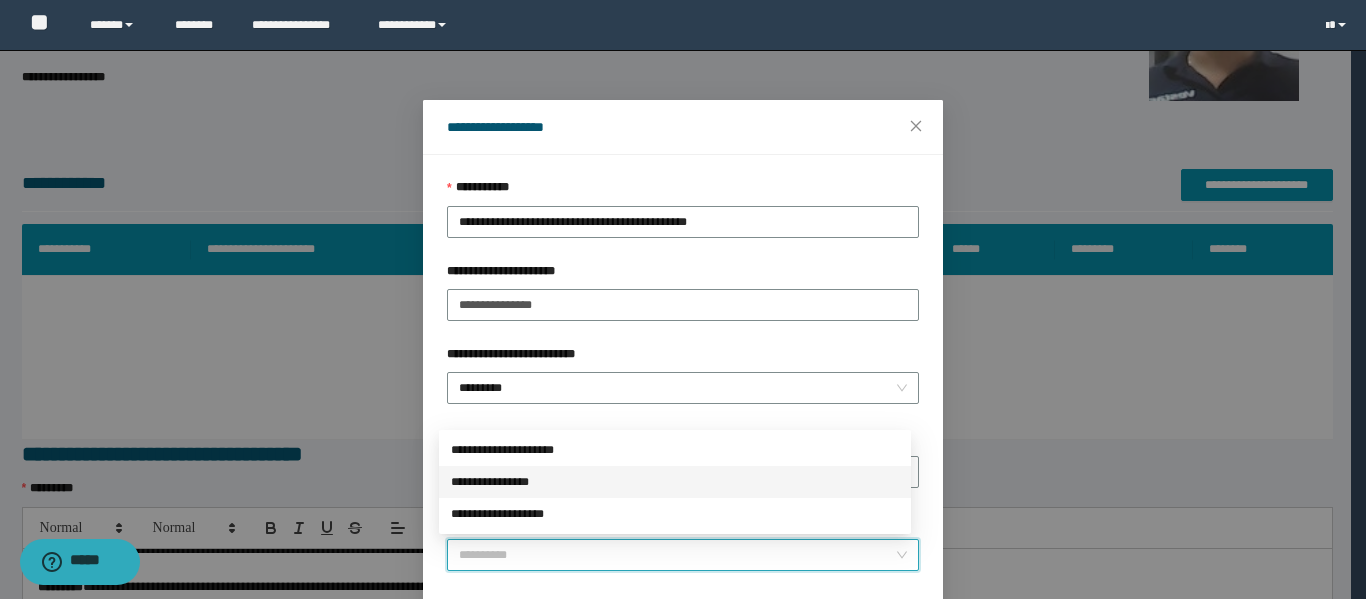 click on "**********" at bounding box center [675, 482] 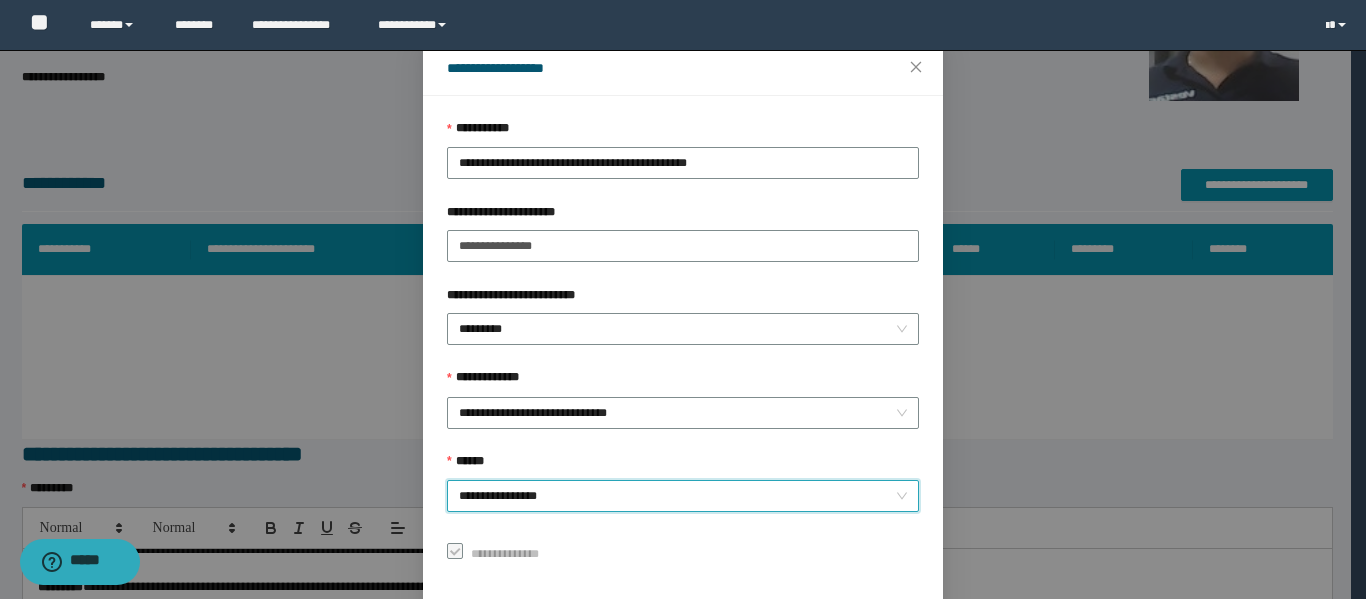 scroll, scrollTop: 153, scrollLeft: 0, axis: vertical 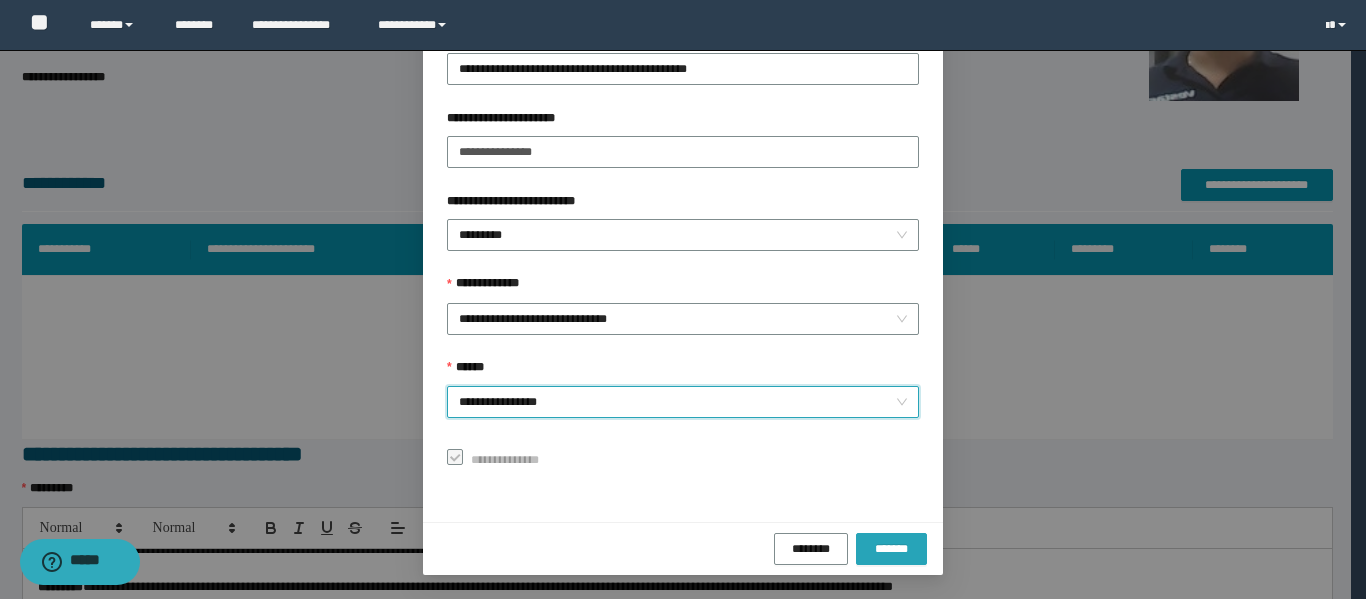 drag, startPoint x: 873, startPoint y: 531, endPoint x: 874, endPoint y: 544, distance: 13.038404 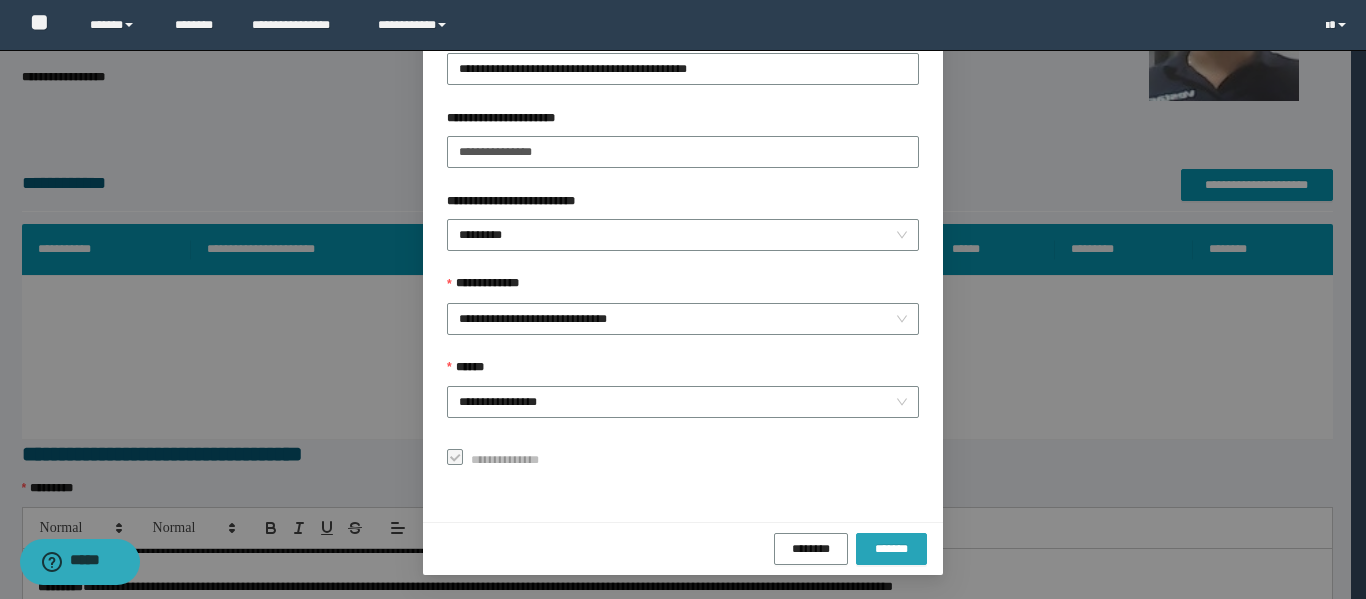 click on "*******" at bounding box center (891, 548) 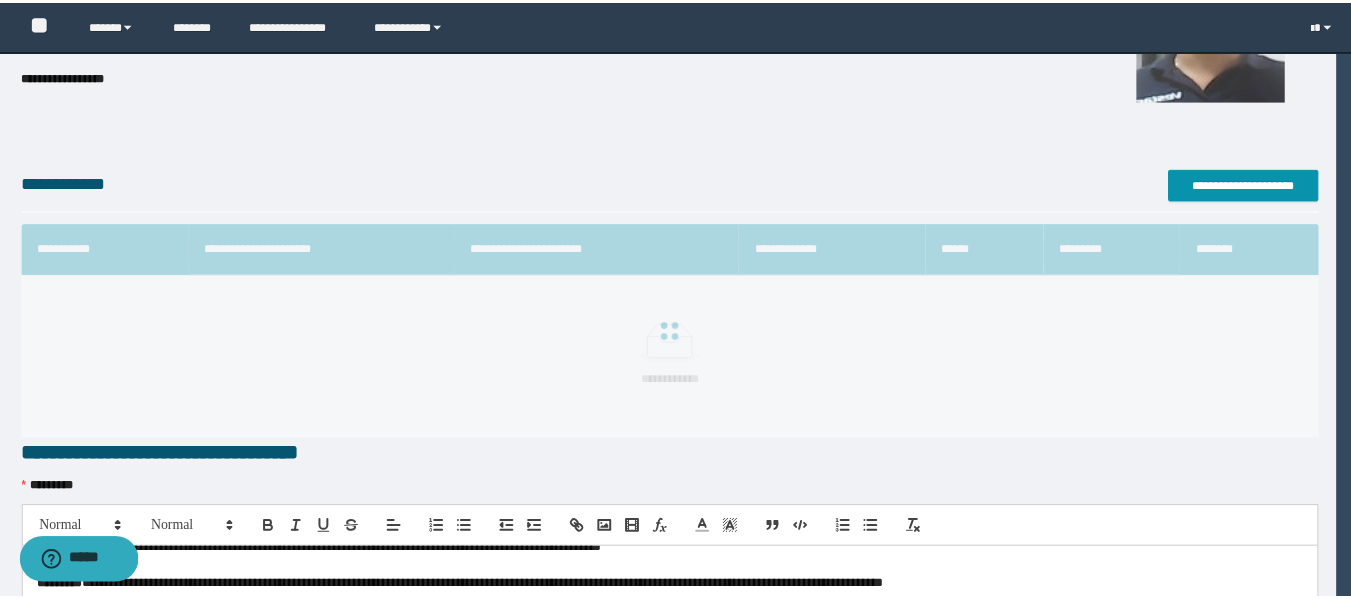 scroll, scrollTop: 106, scrollLeft: 0, axis: vertical 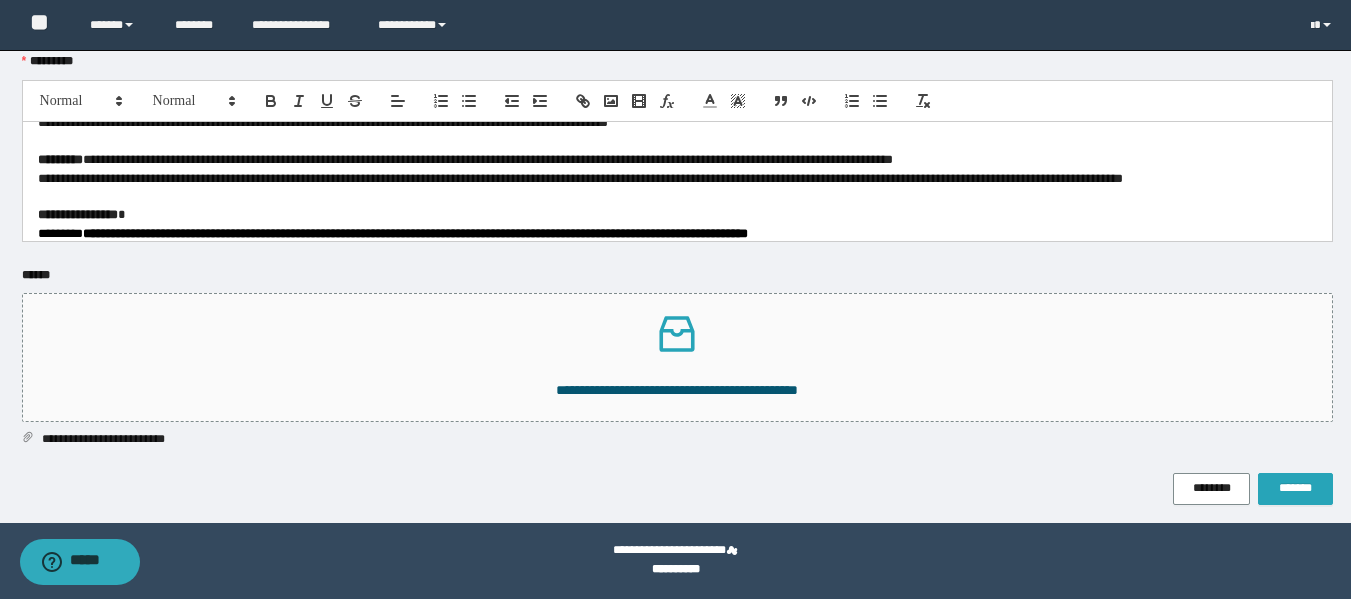 click on "*******" at bounding box center (1295, 489) 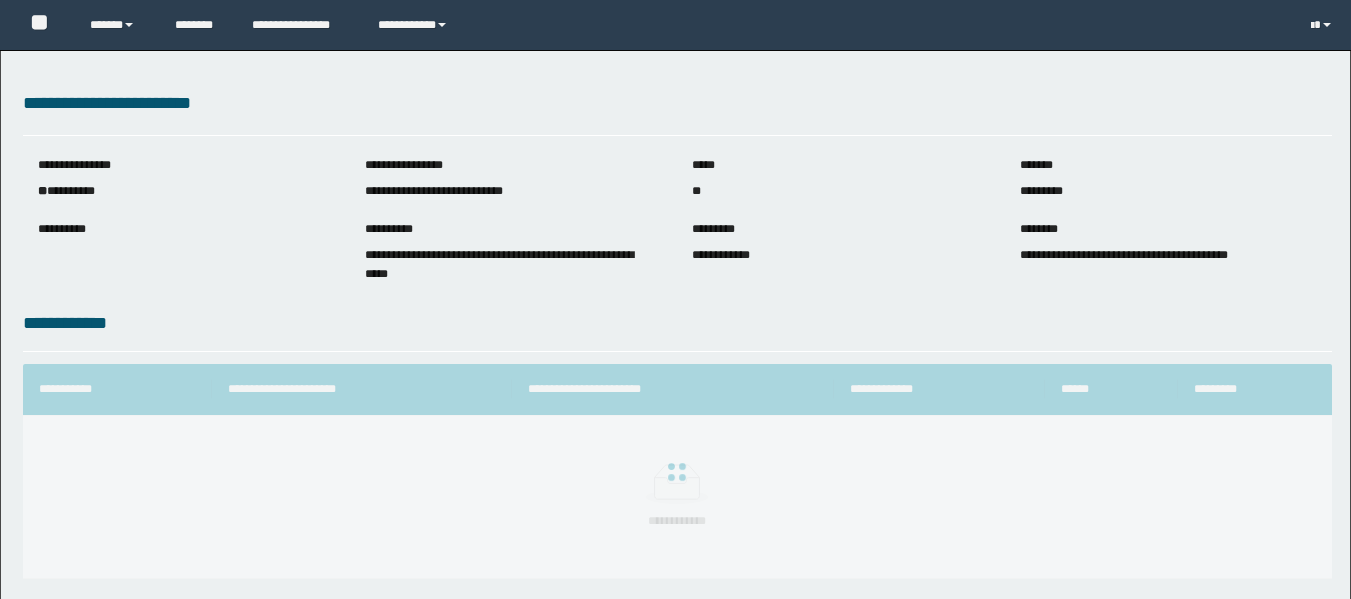 scroll, scrollTop: 0, scrollLeft: 0, axis: both 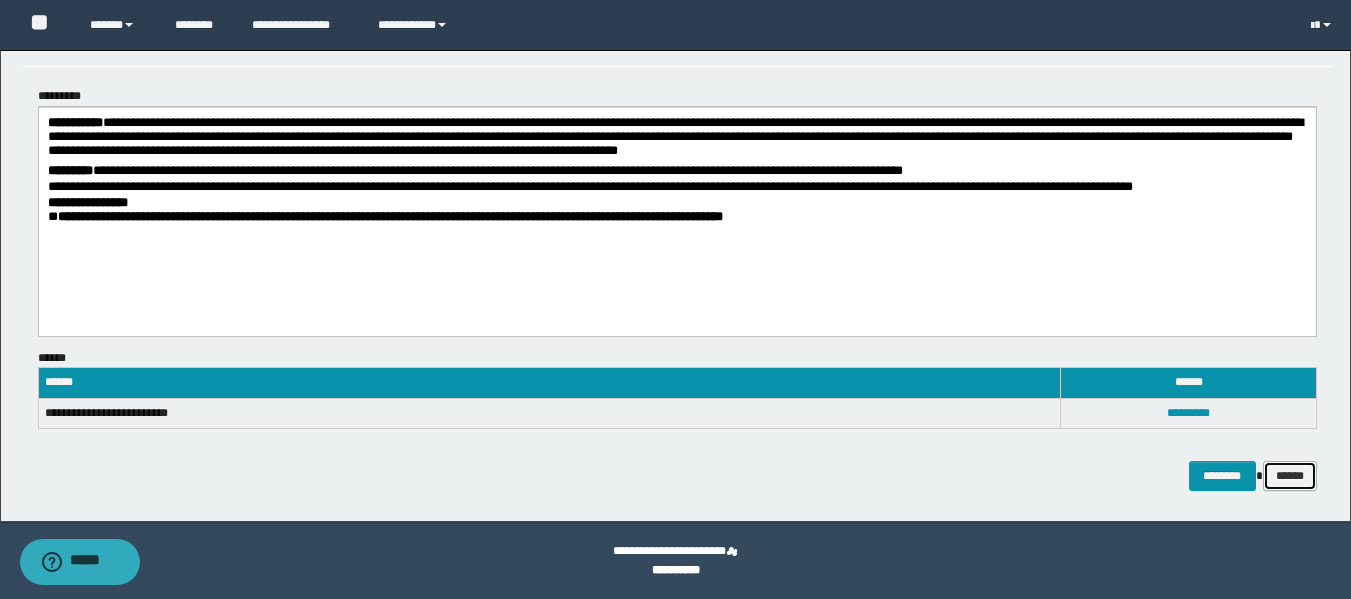 click on "******" at bounding box center (1290, 476) 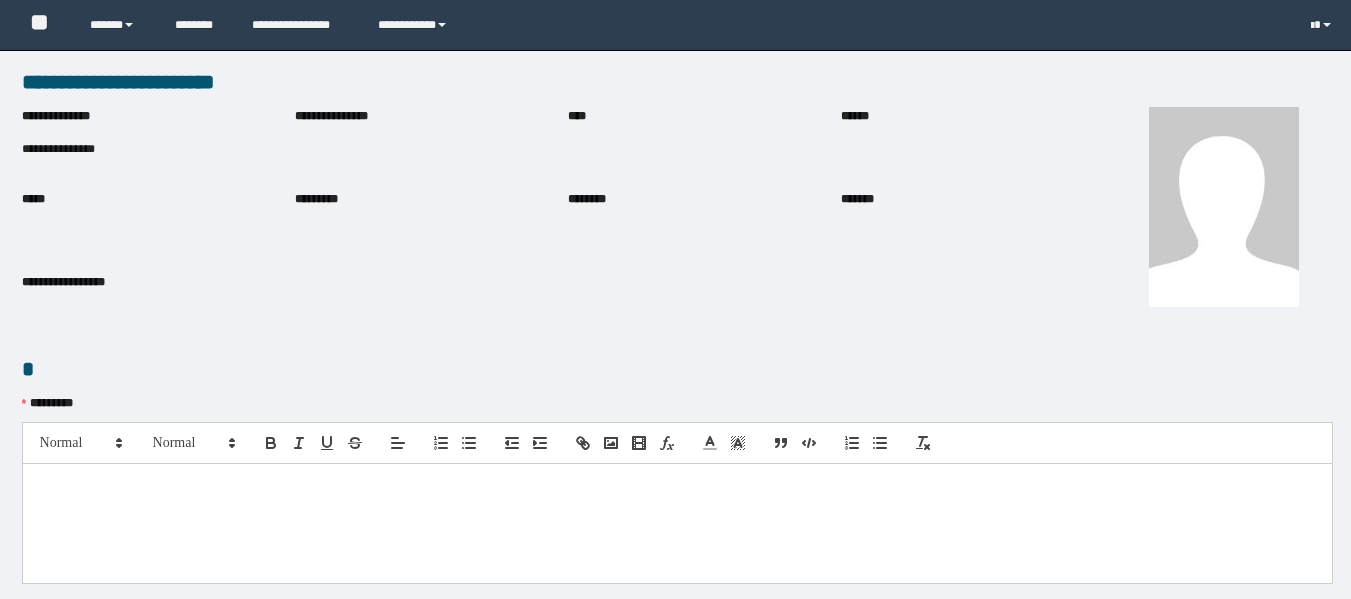 scroll, scrollTop: 0, scrollLeft: 0, axis: both 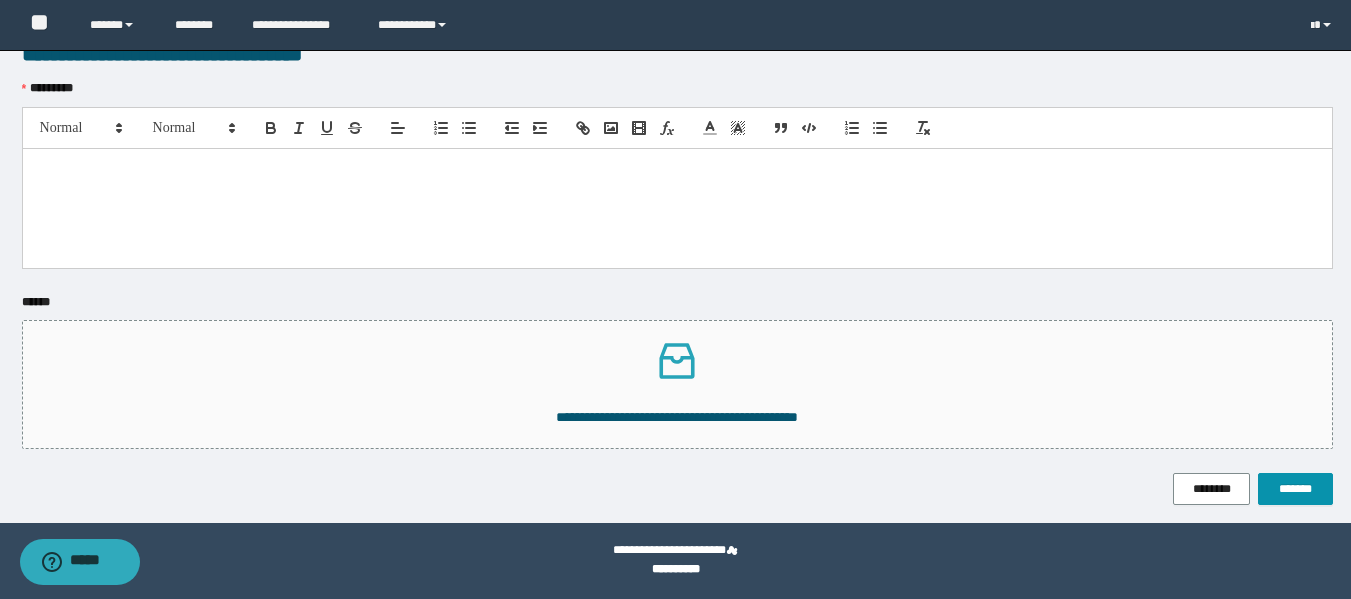 click at bounding box center (677, 170) 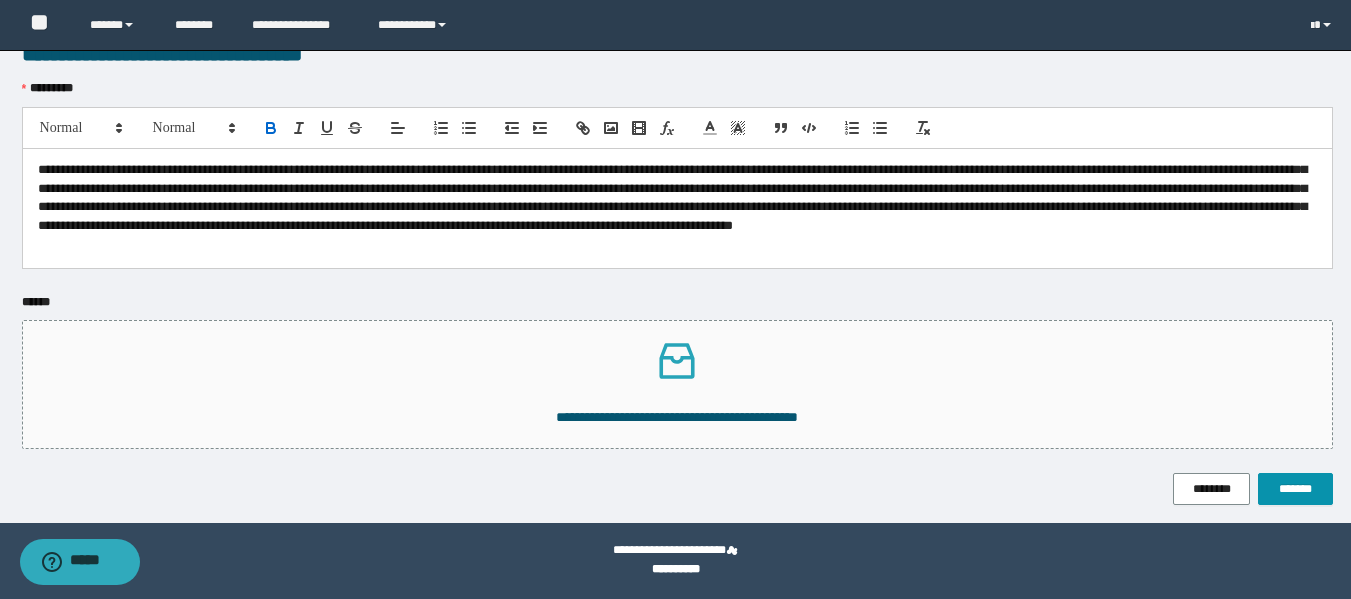 scroll, scrollTop: 0, scrollLeft: 0, axis: both 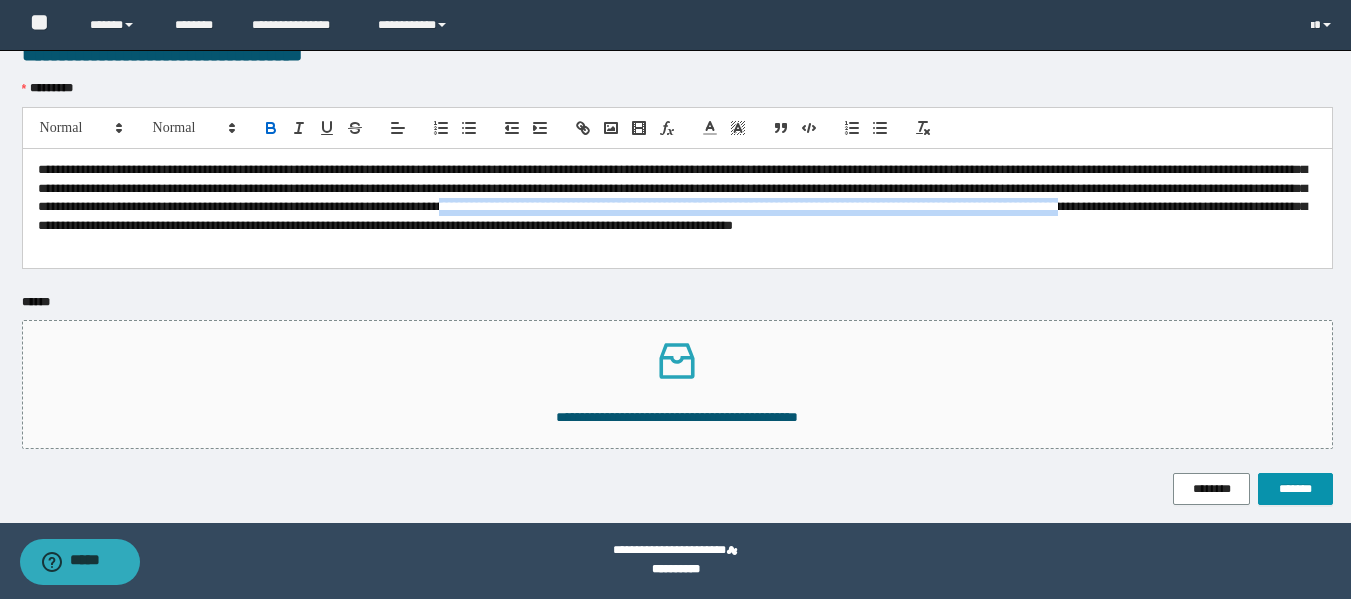 drag, startPoint x: 412, startPoint y: 227, endPoint x: 965, endPoint y: 206, distance: 553.3986 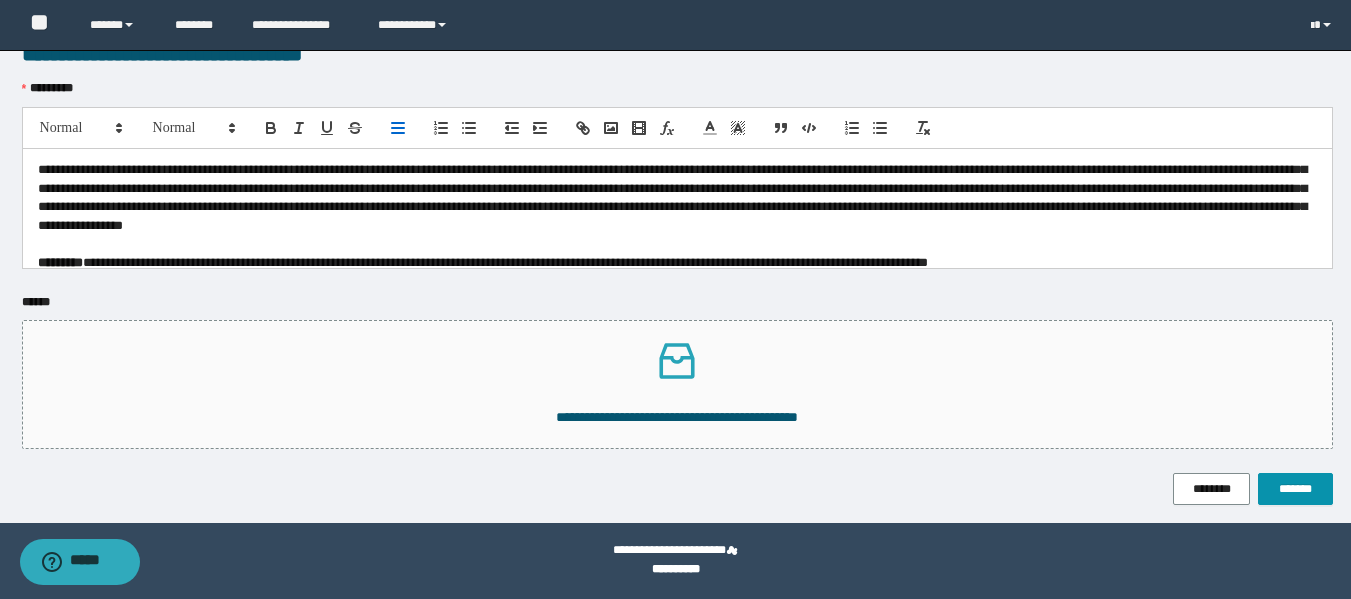 type 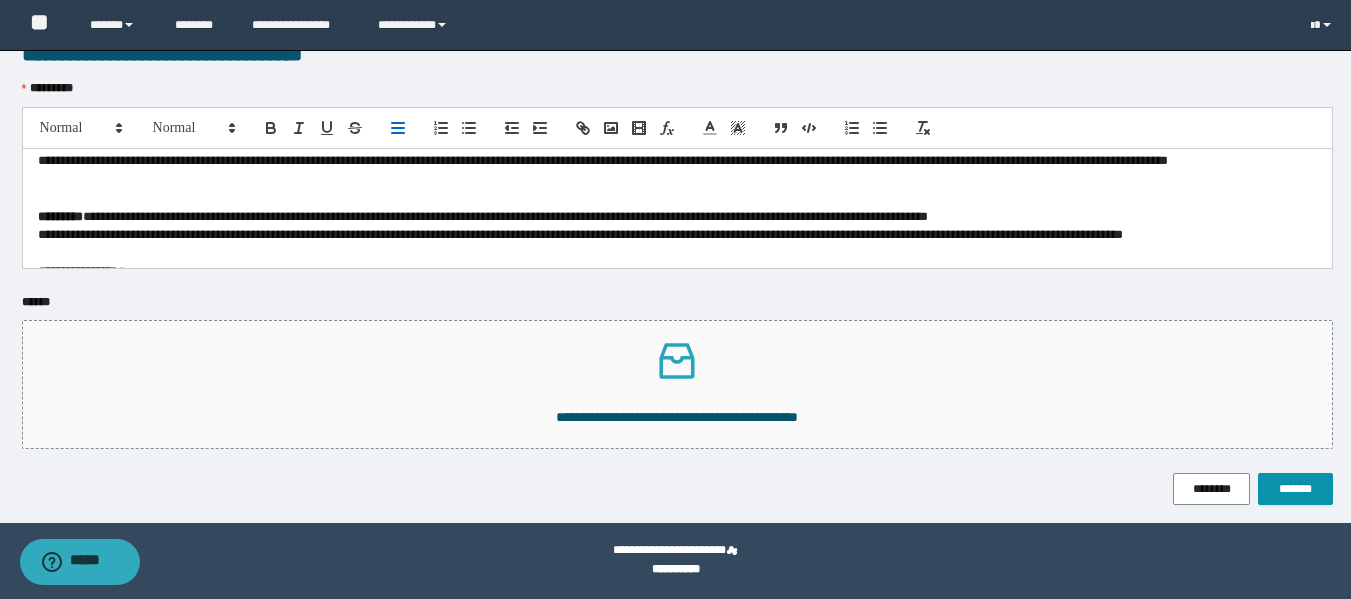 scroll, scrollTop: 89, scrollLeft: 0, axis: vertical 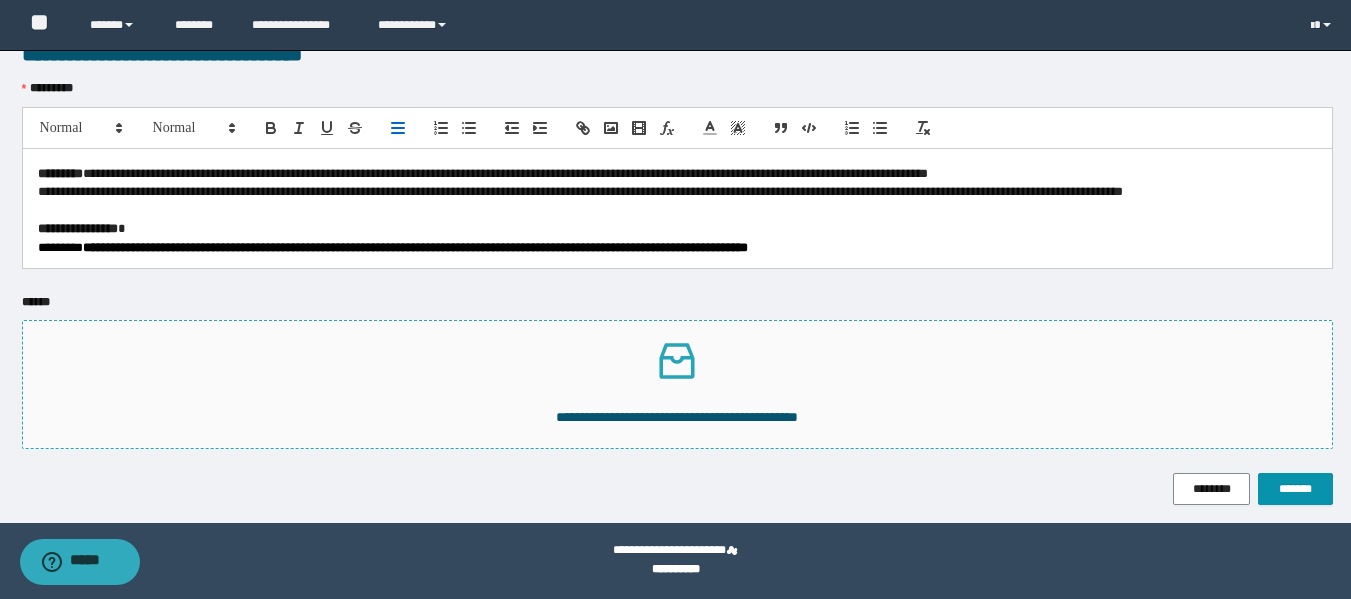 click on "**********" at bounding box center (677, 417) 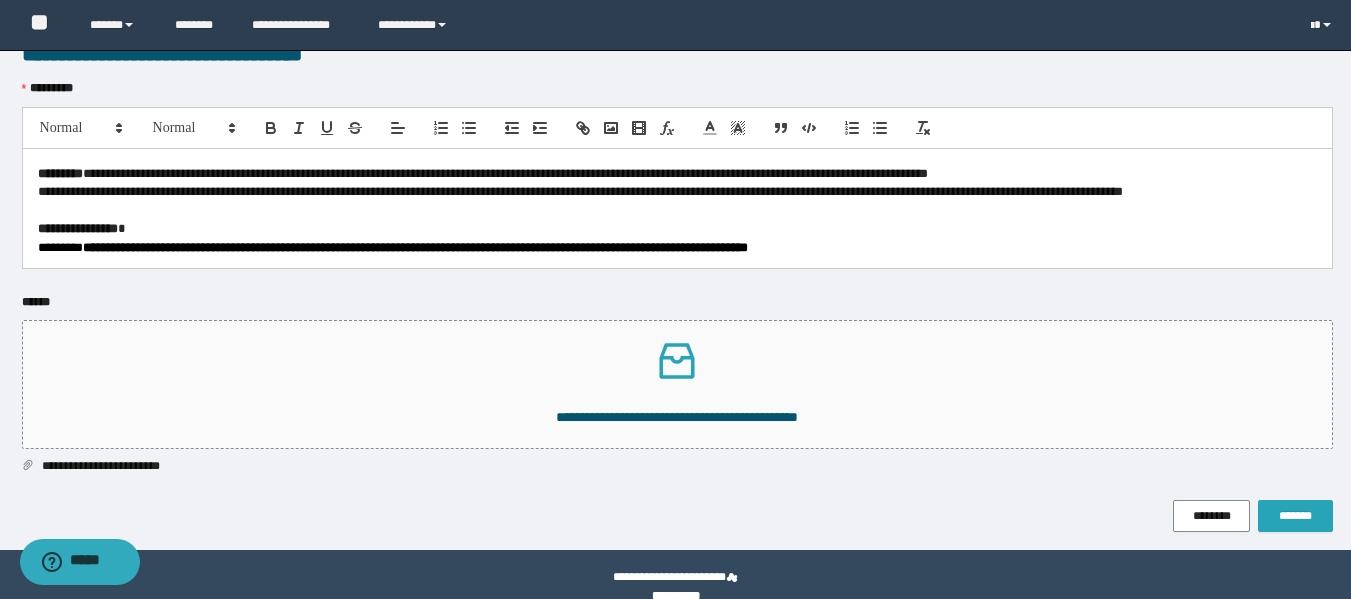 click on "*******" at bounding box center (1295, 516) 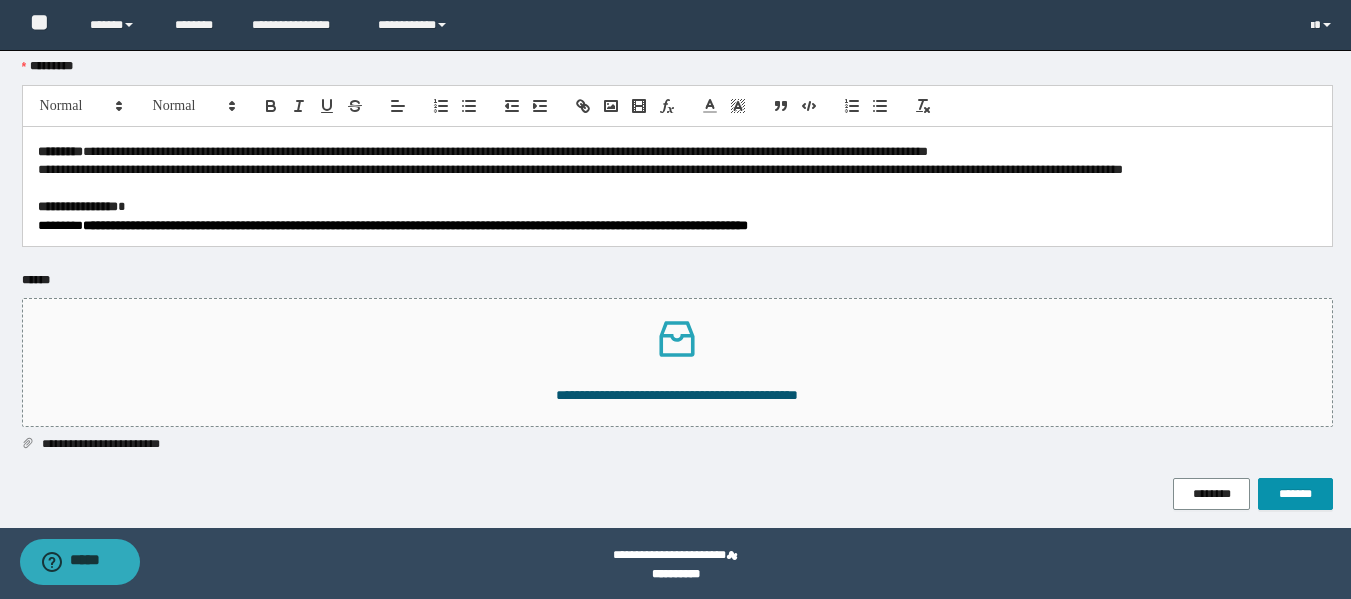 scroll, scrollTop: 631, scrollLeft: 0, axis: vertical 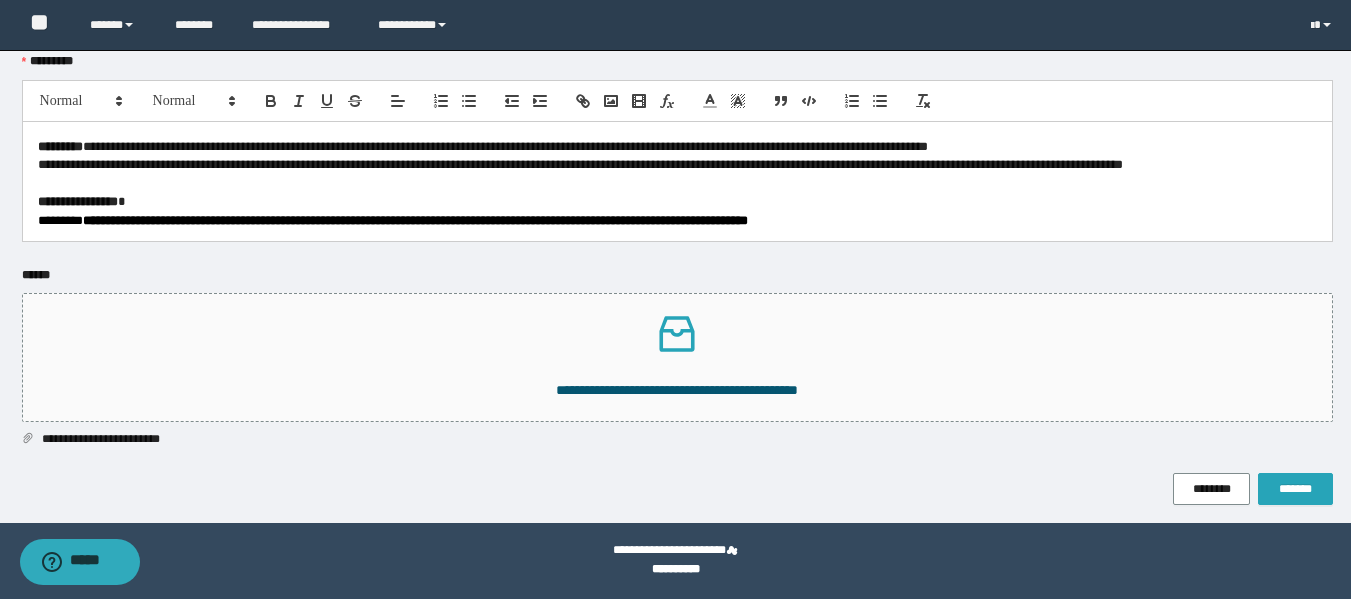 click on "*******" at bounding box center [1295, 489] 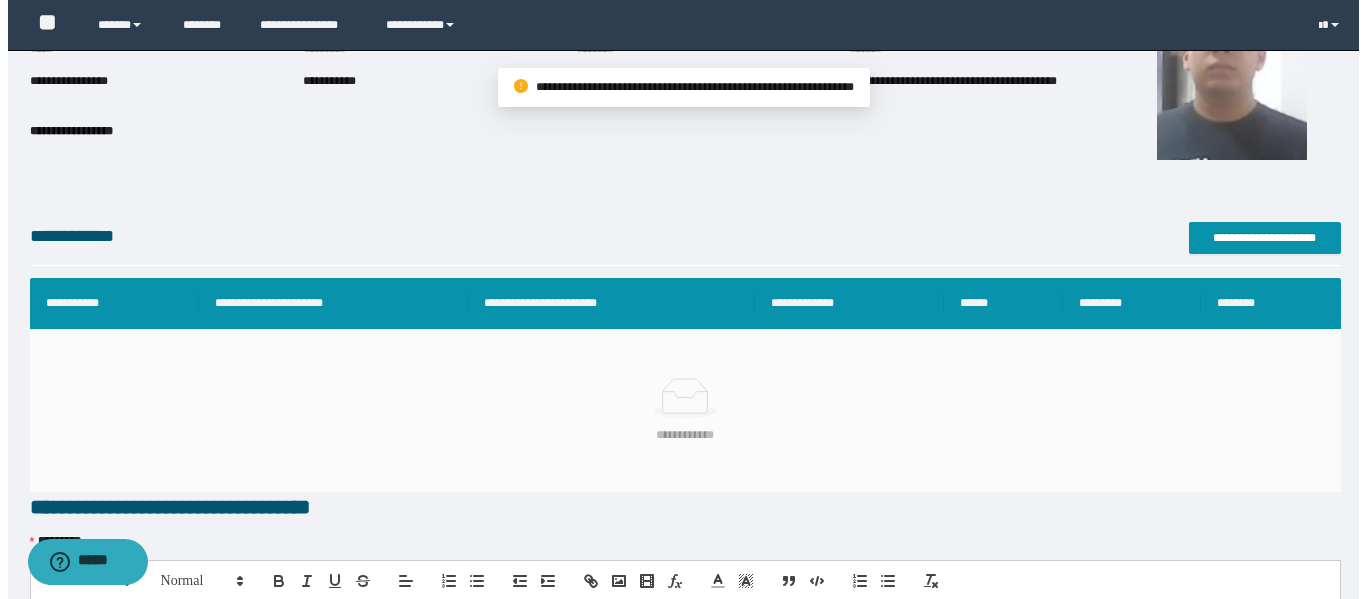 scroll, scrollTop: 131, scrollLeft: 0, axis: vertical 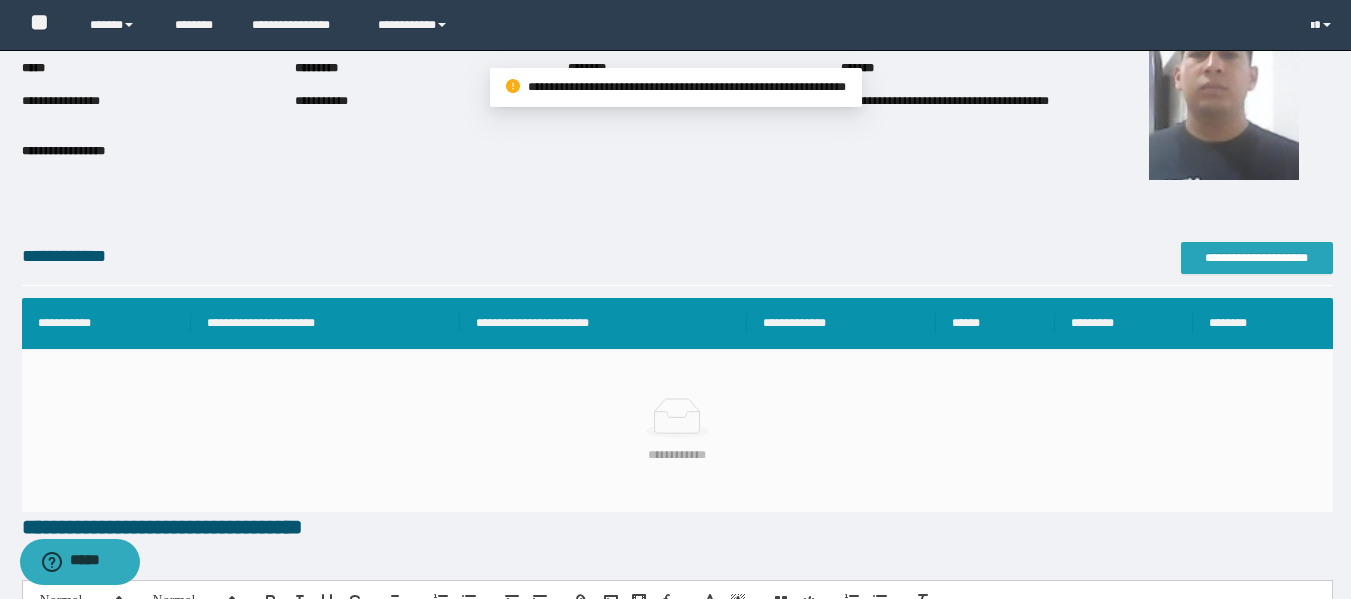 click on "**********" at bounding box center (1257, 258) 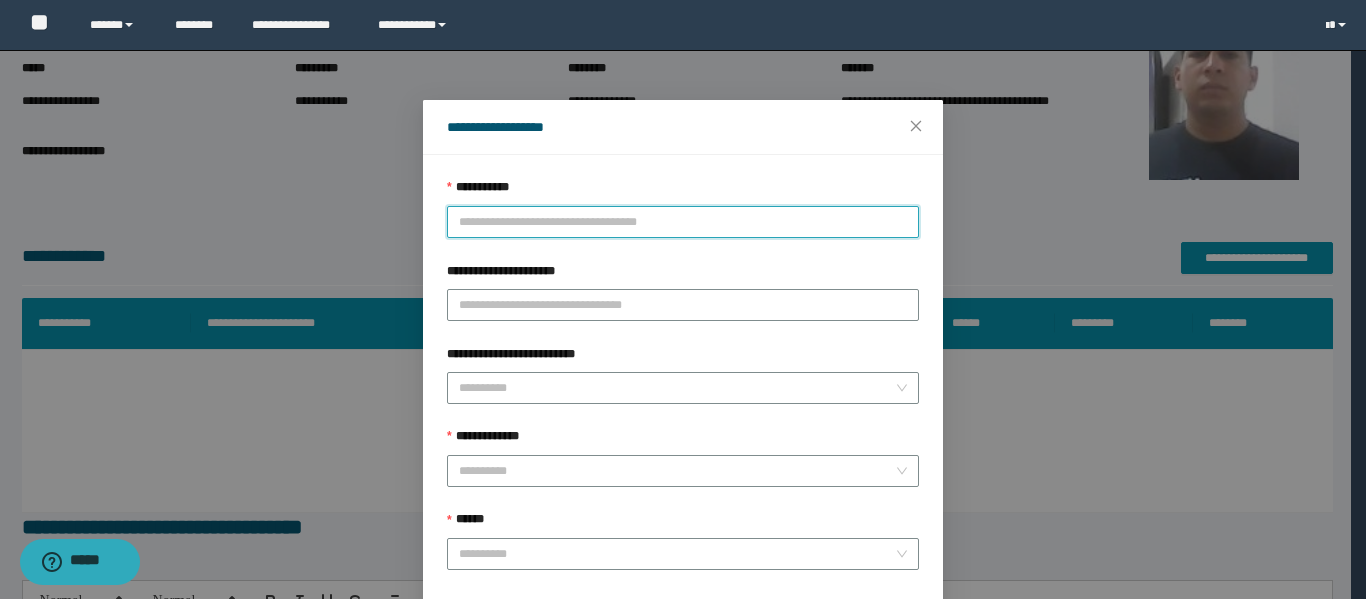 click on "**********" at bounding box center [683, 222] 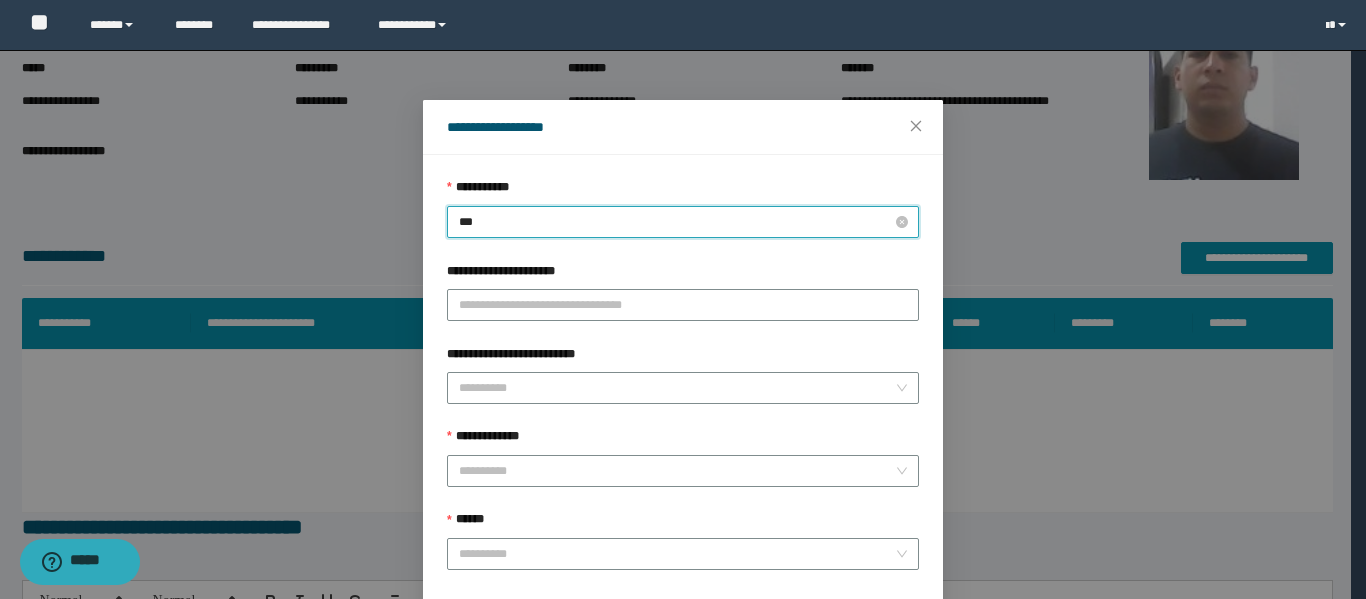 type on "****" 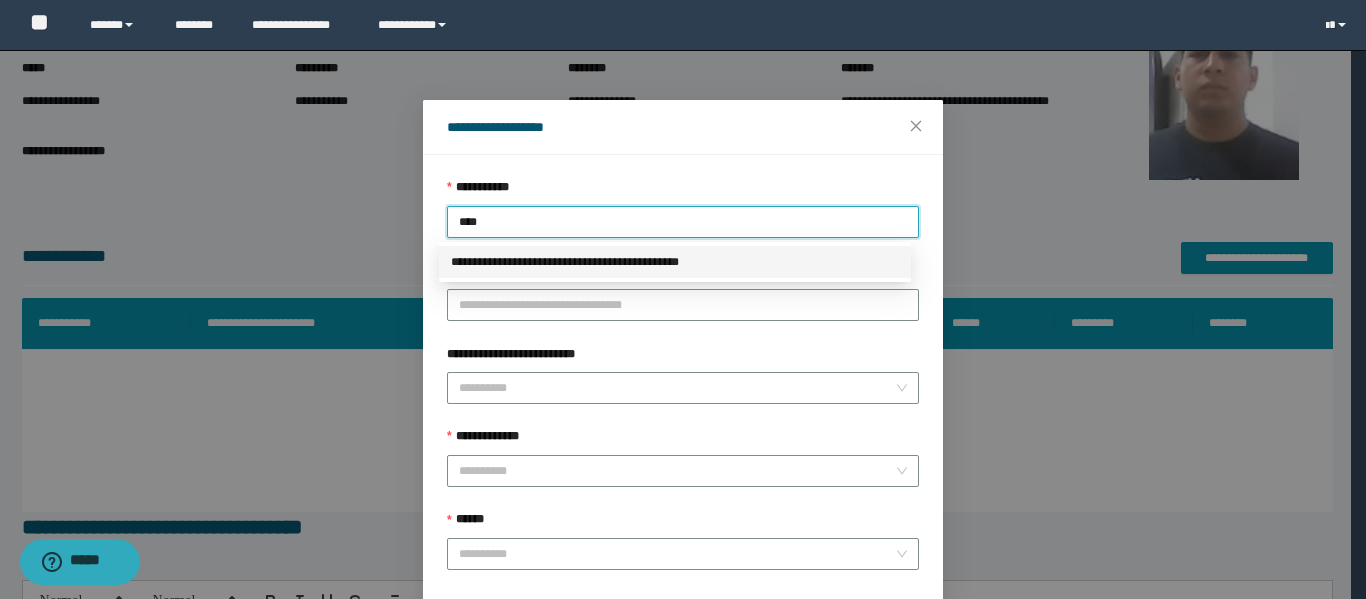 click on "**********" at bounding box center (675, 262) 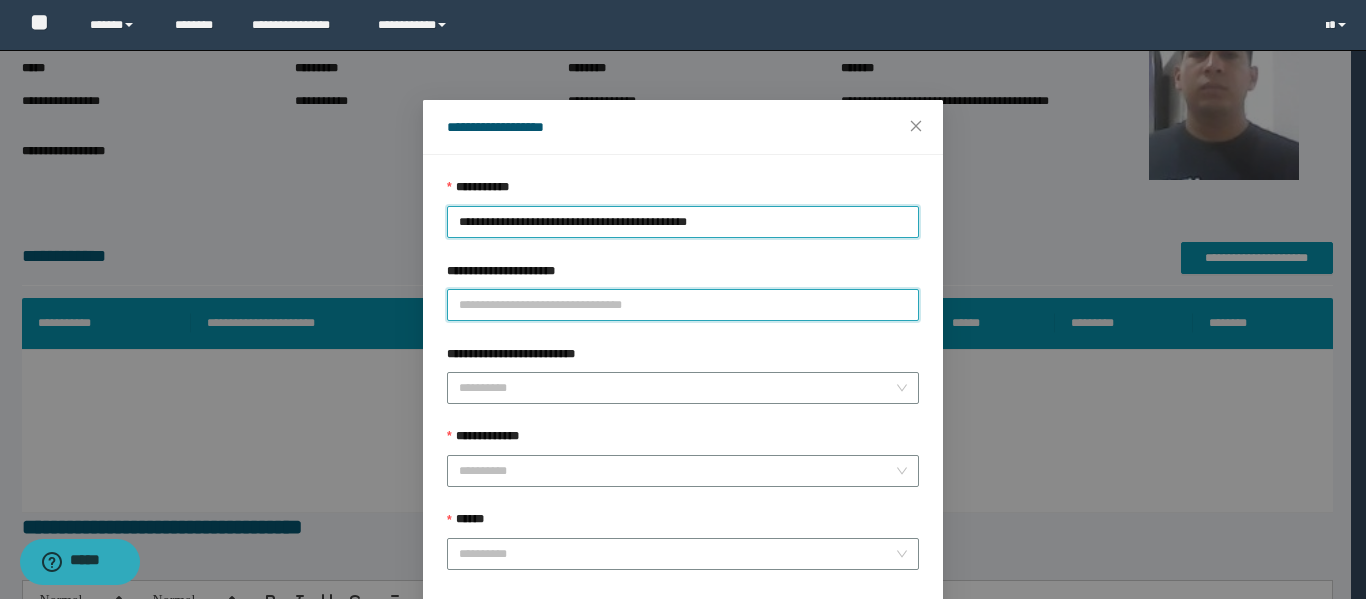 click on "**********" at bounding box center (683, 305) 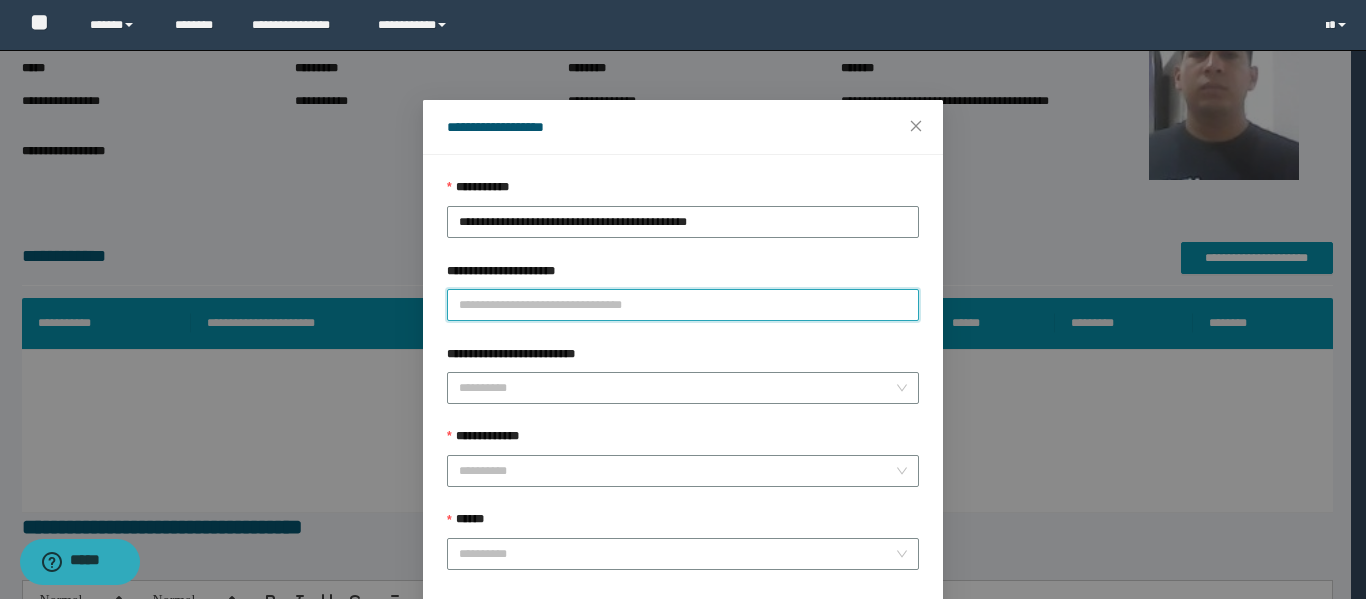 type on "**********" 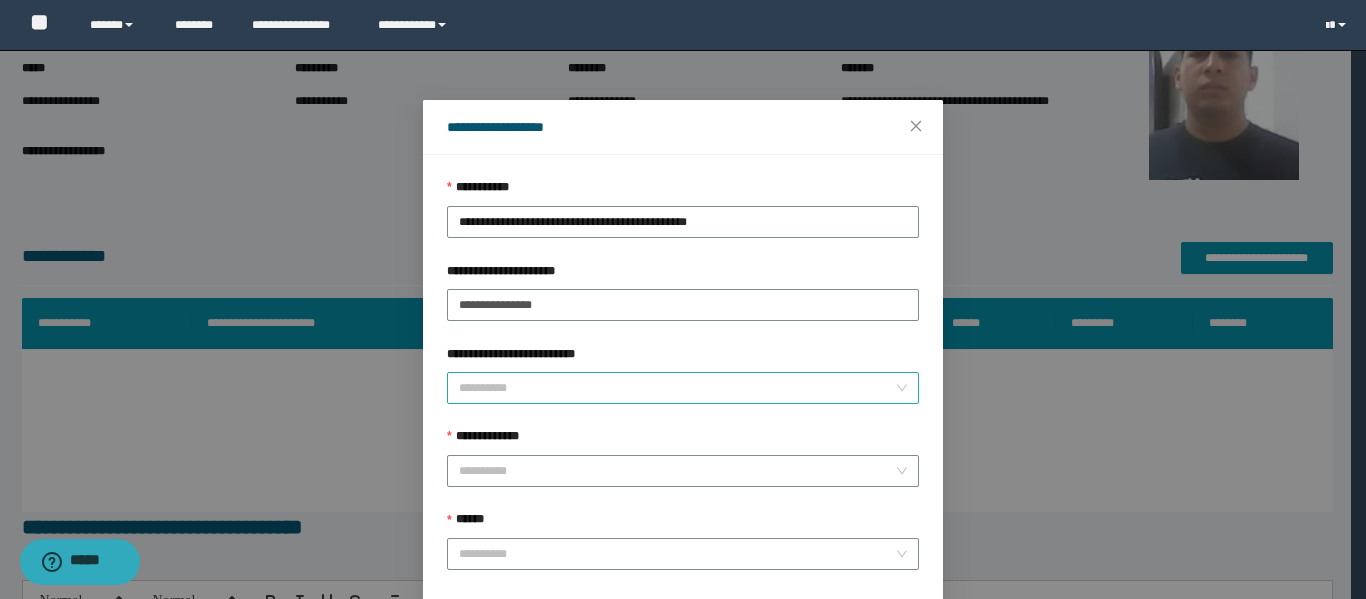 click on "**********" at bounding box center [677, 388] 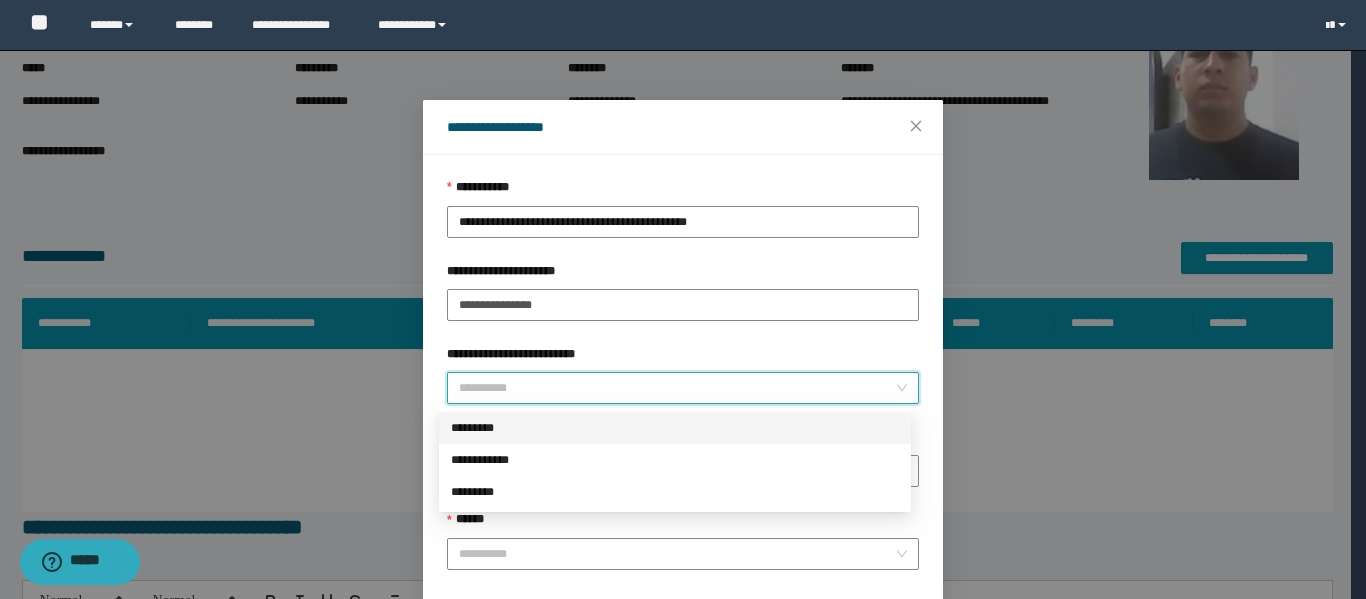 click on "*********" at bounding box center (675, 428) 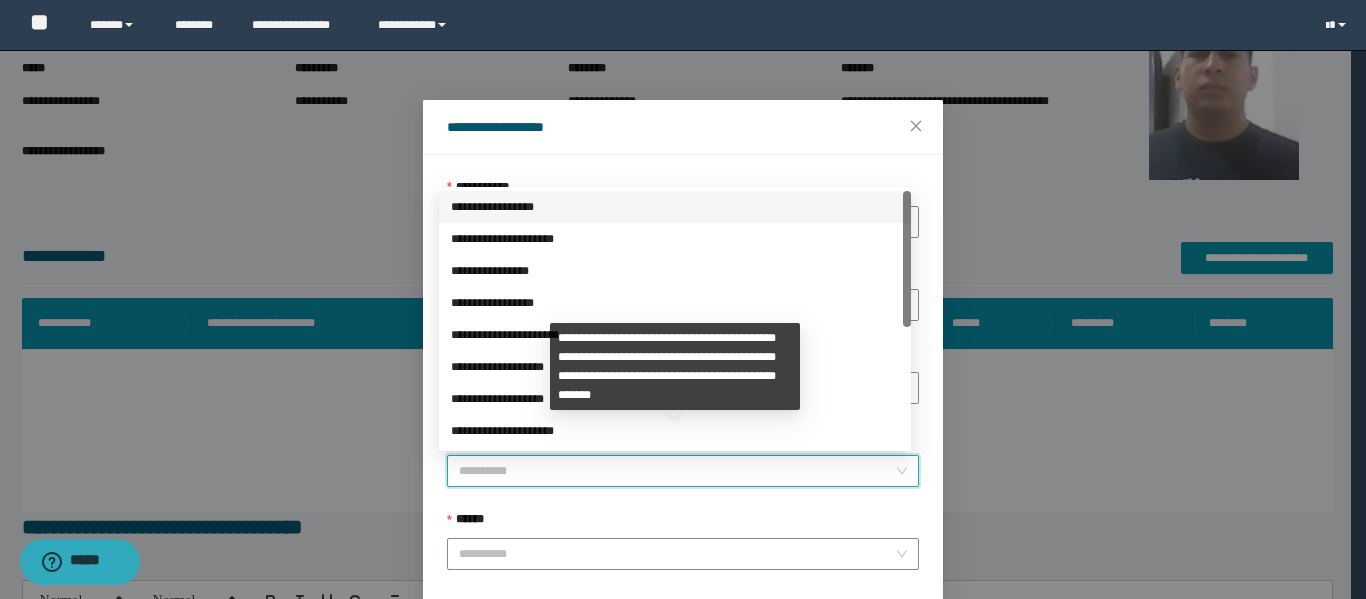 click on "**********" at bounding box center (677, 471) 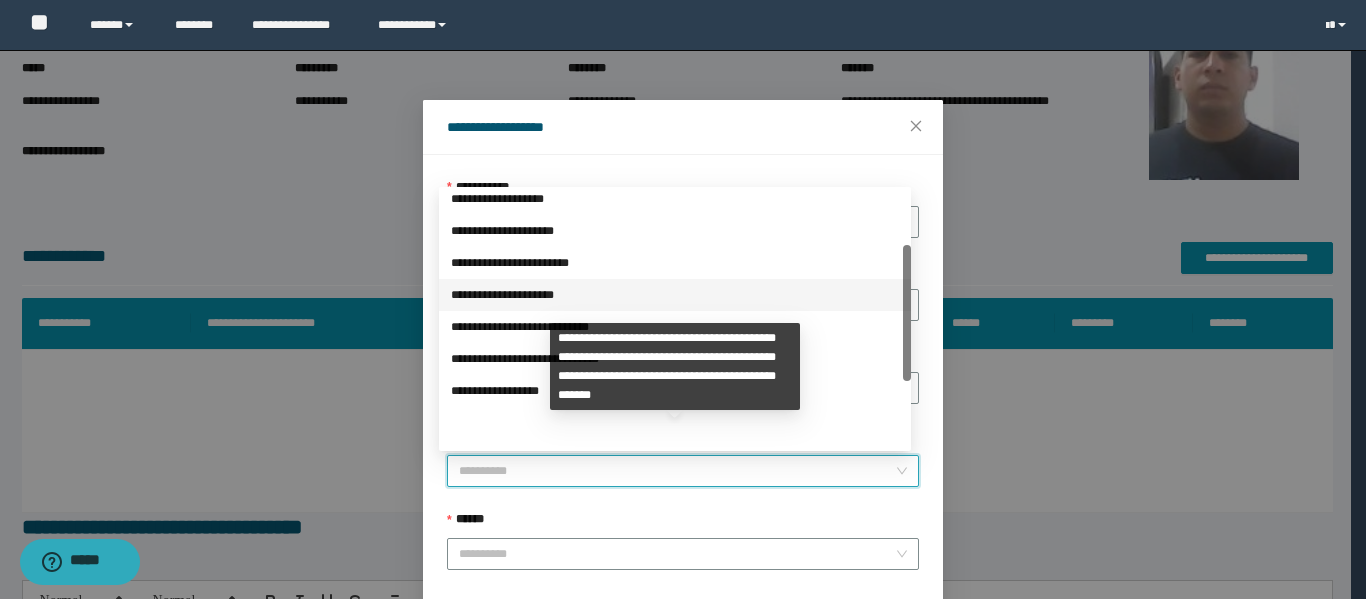 scroll, scrollTop: 224, scrollLeft: 0, axis: vertical 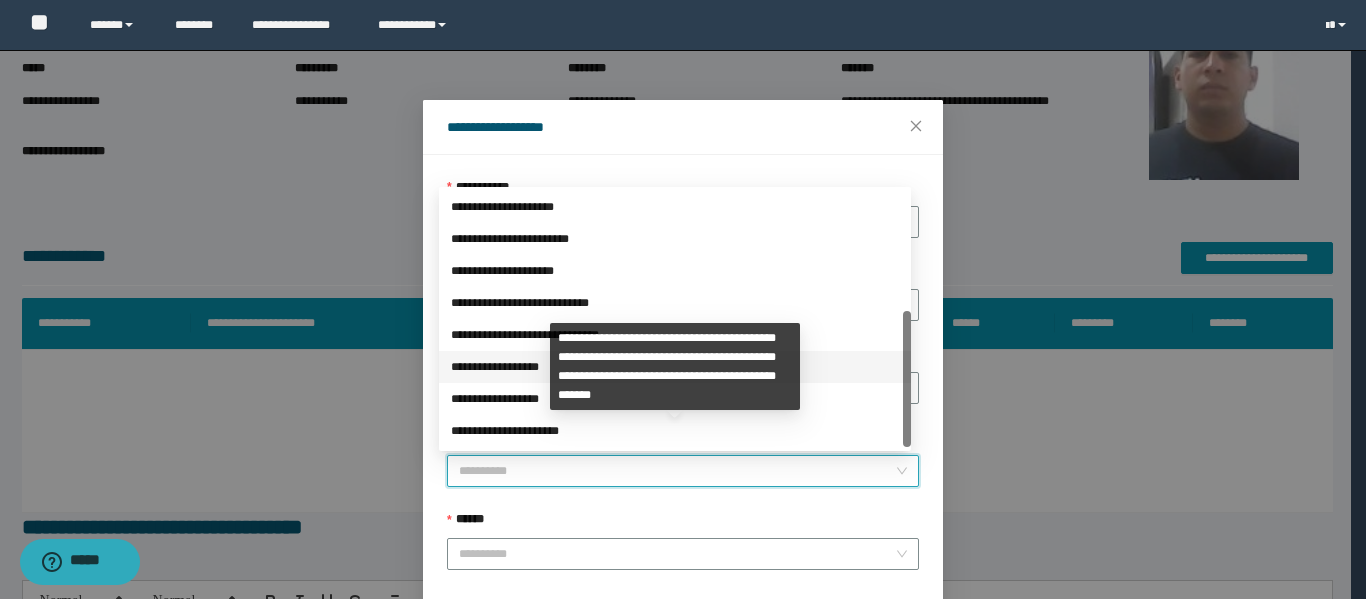 click on "**********" at bounding box center (675, 367) 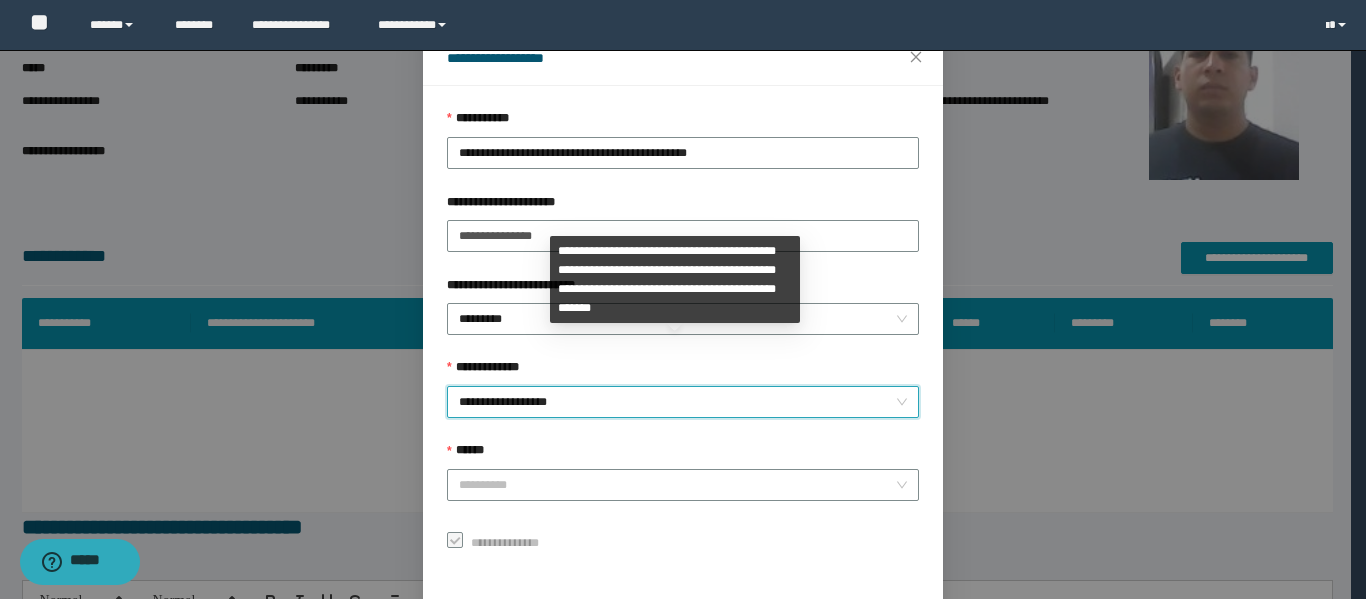 scroll, scrollTop: 153, scrollLeft: 0, axis: vertical 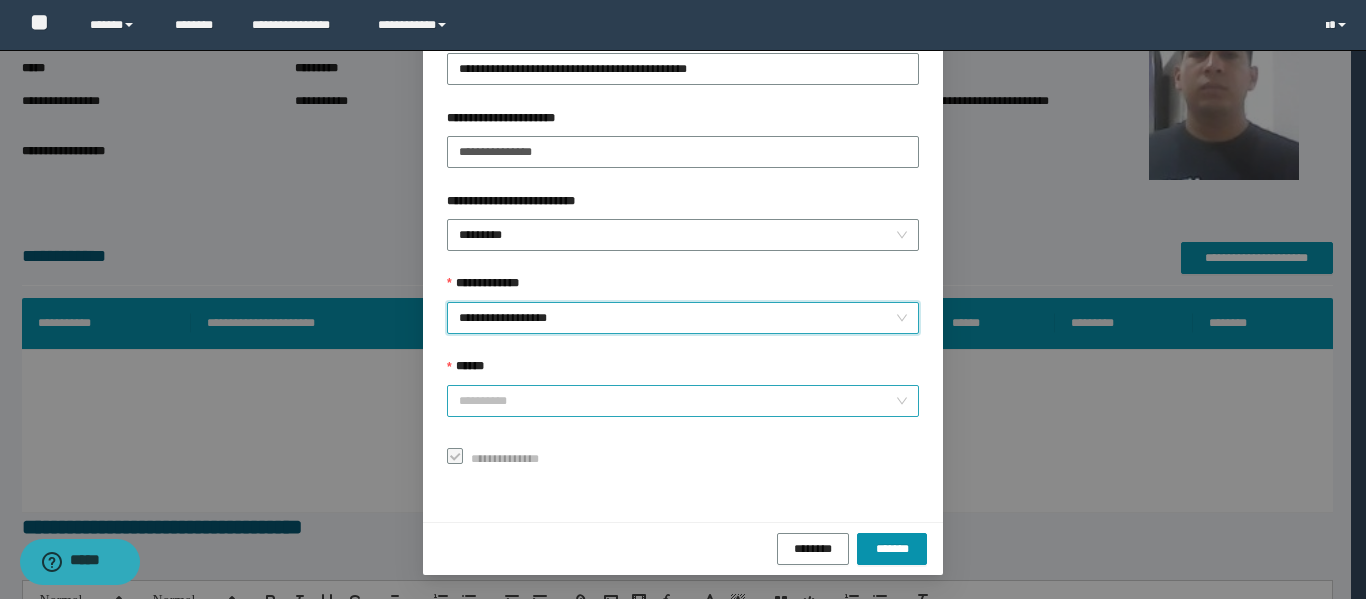 click on "******" at bounding box center (677, 401) 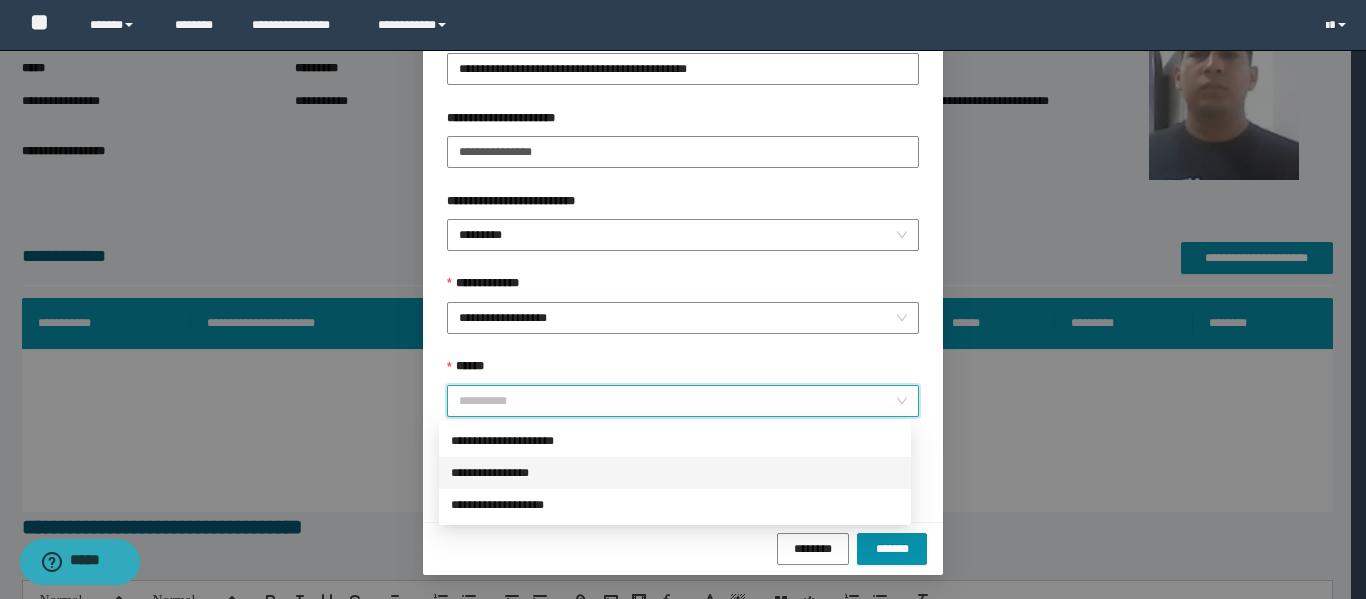 click on "**********" at bounding box center (675, 473) 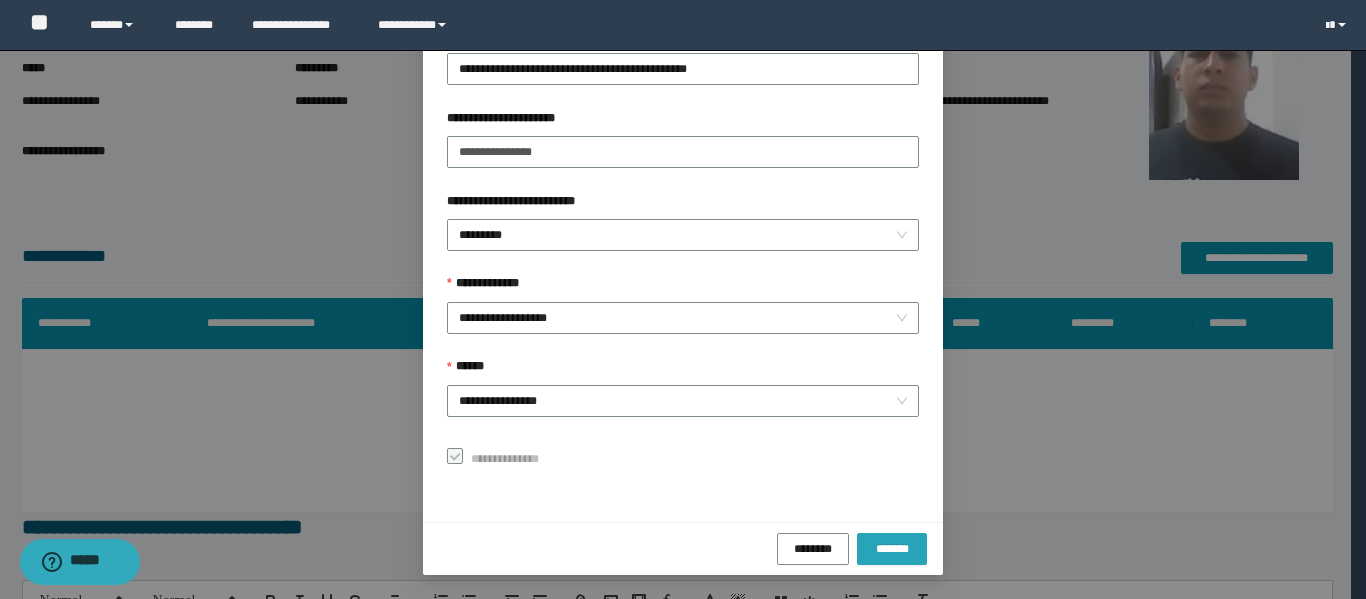 click on "*******" at bounding box center [892, 548] 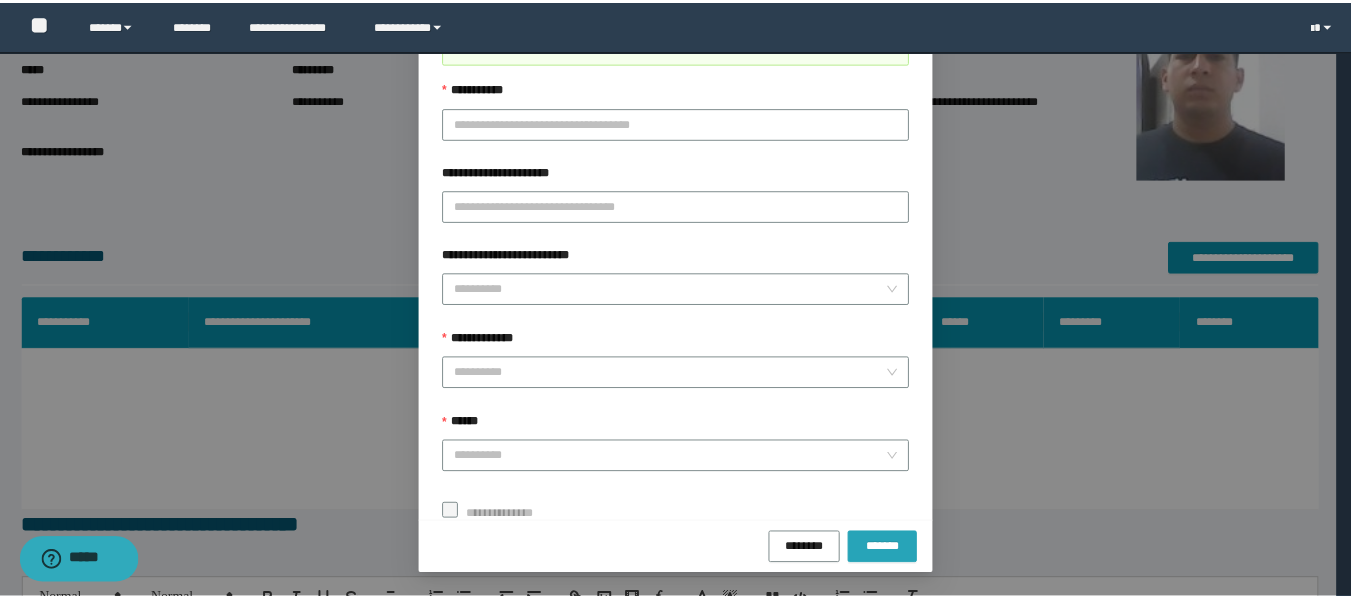 scroll, scrollTop: 106, scrollLeft: 0, axis: vertical 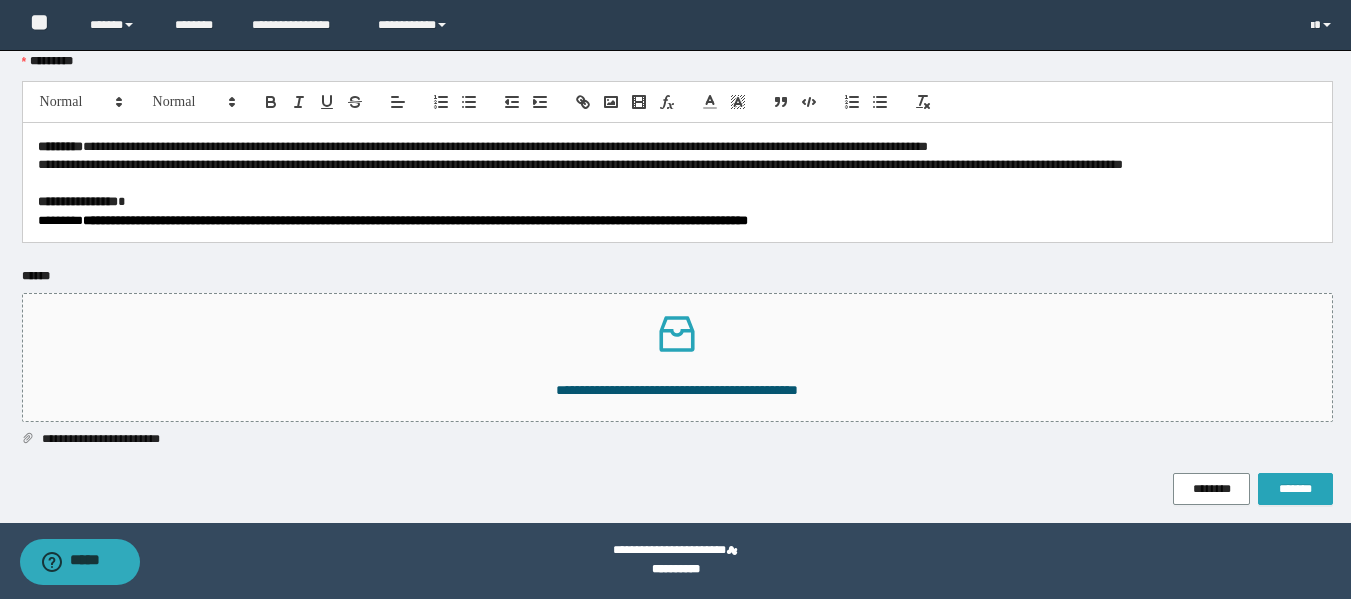 click on "*******" at bounding box center (1295, 489) 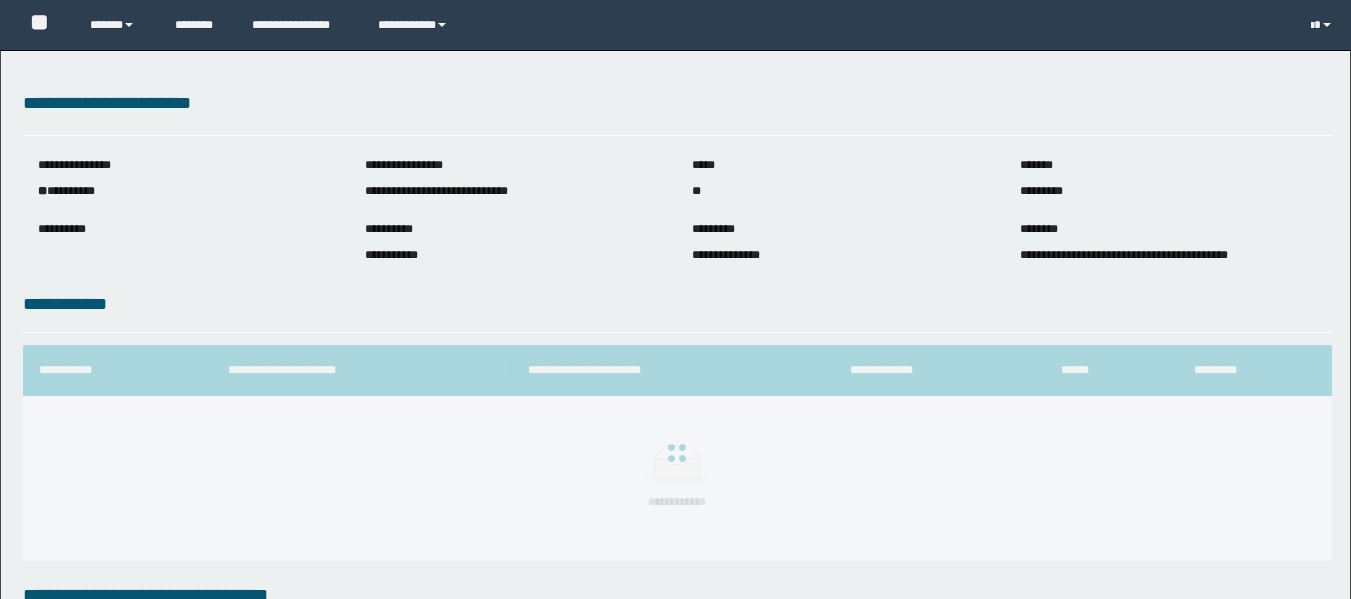 scroll, scrollTop: 0, scrollLeft: 0, axis: both 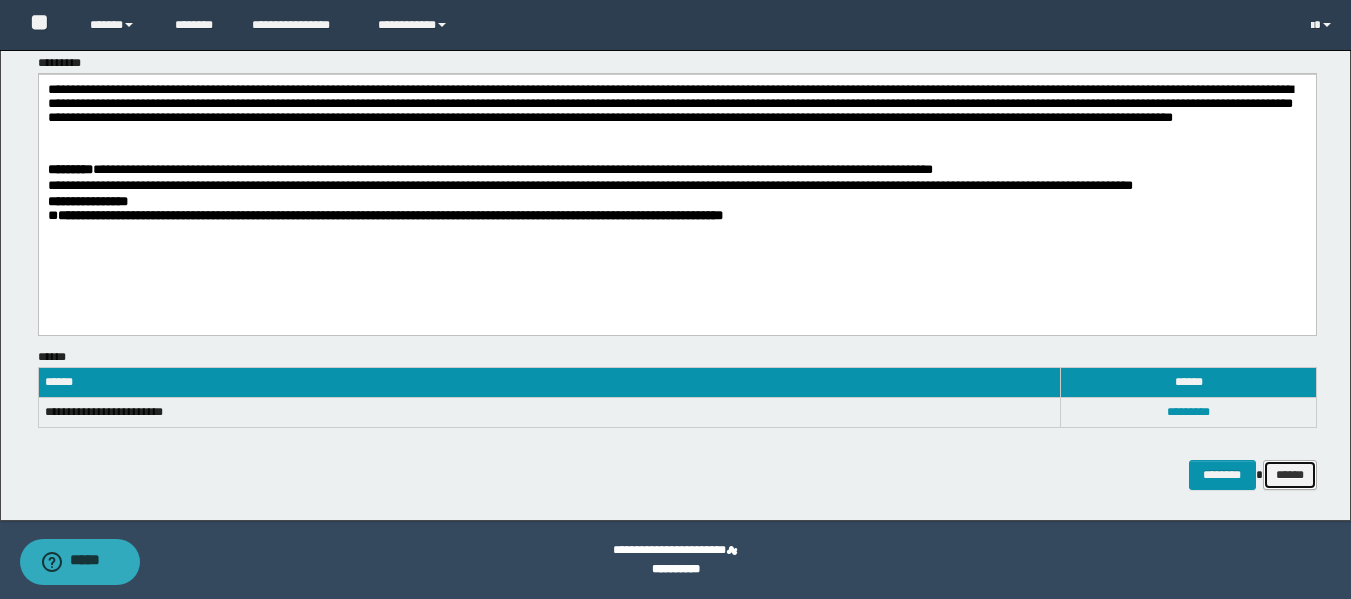 click on "******" at bounding box center [1290, 475] 